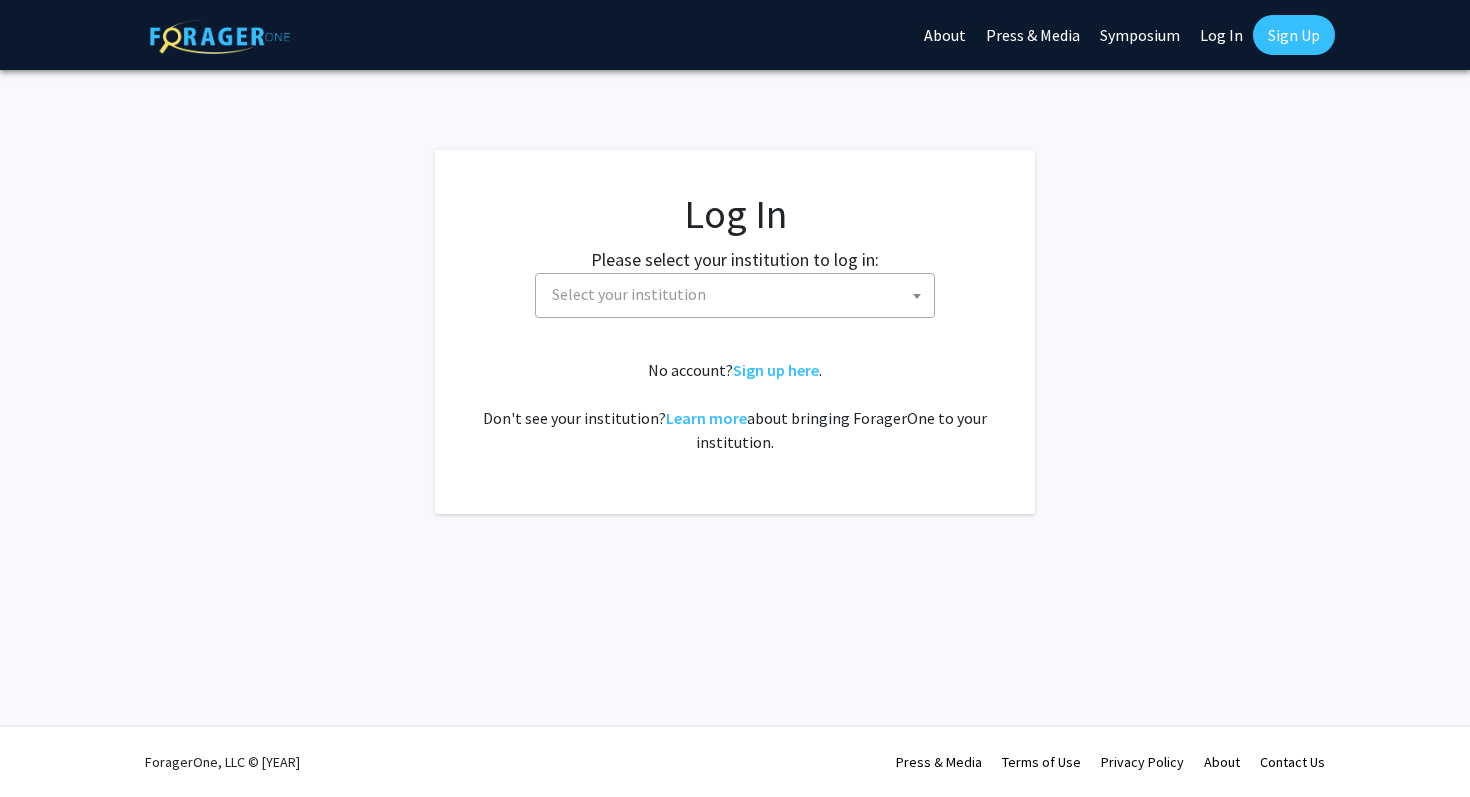 select 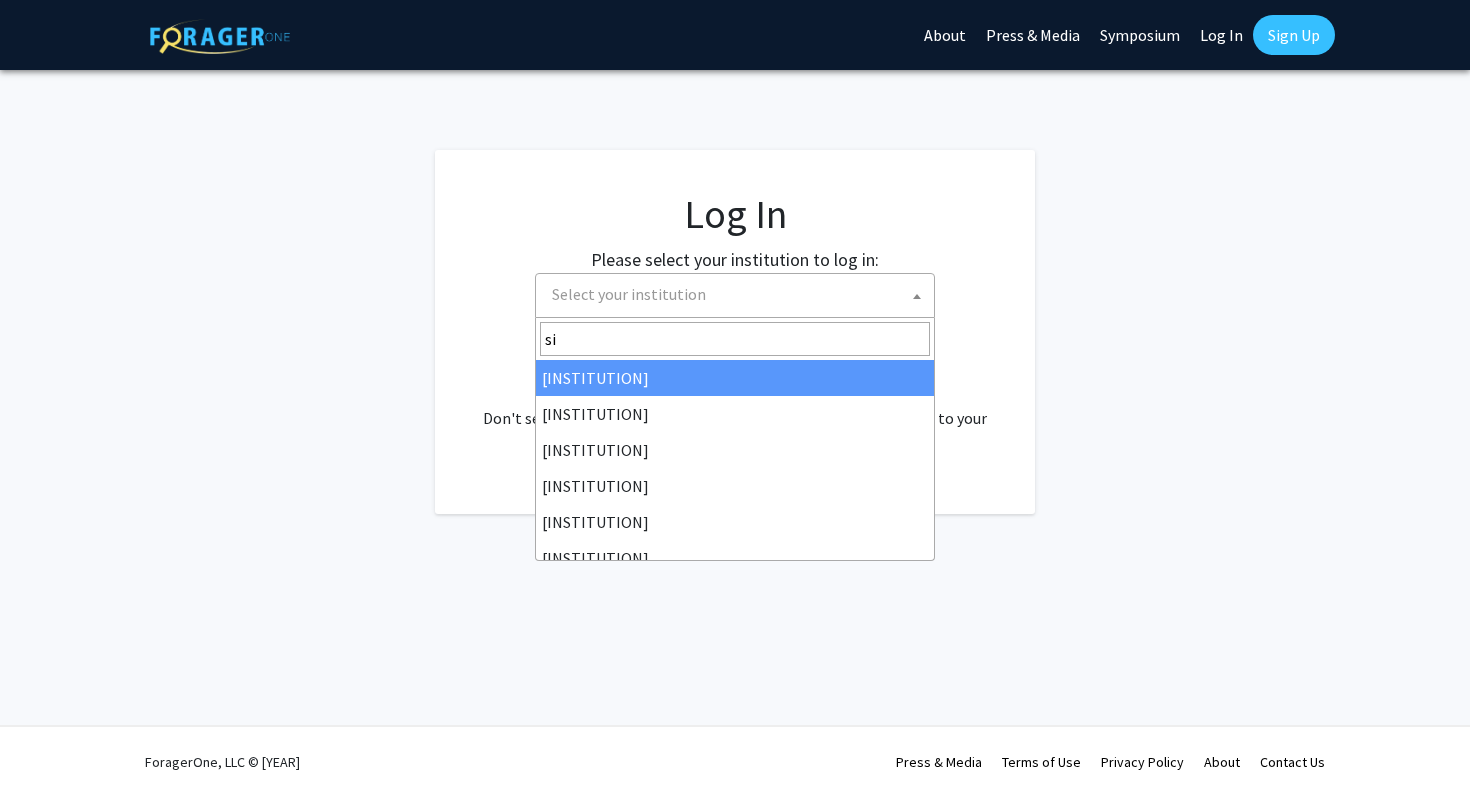 type on "s" 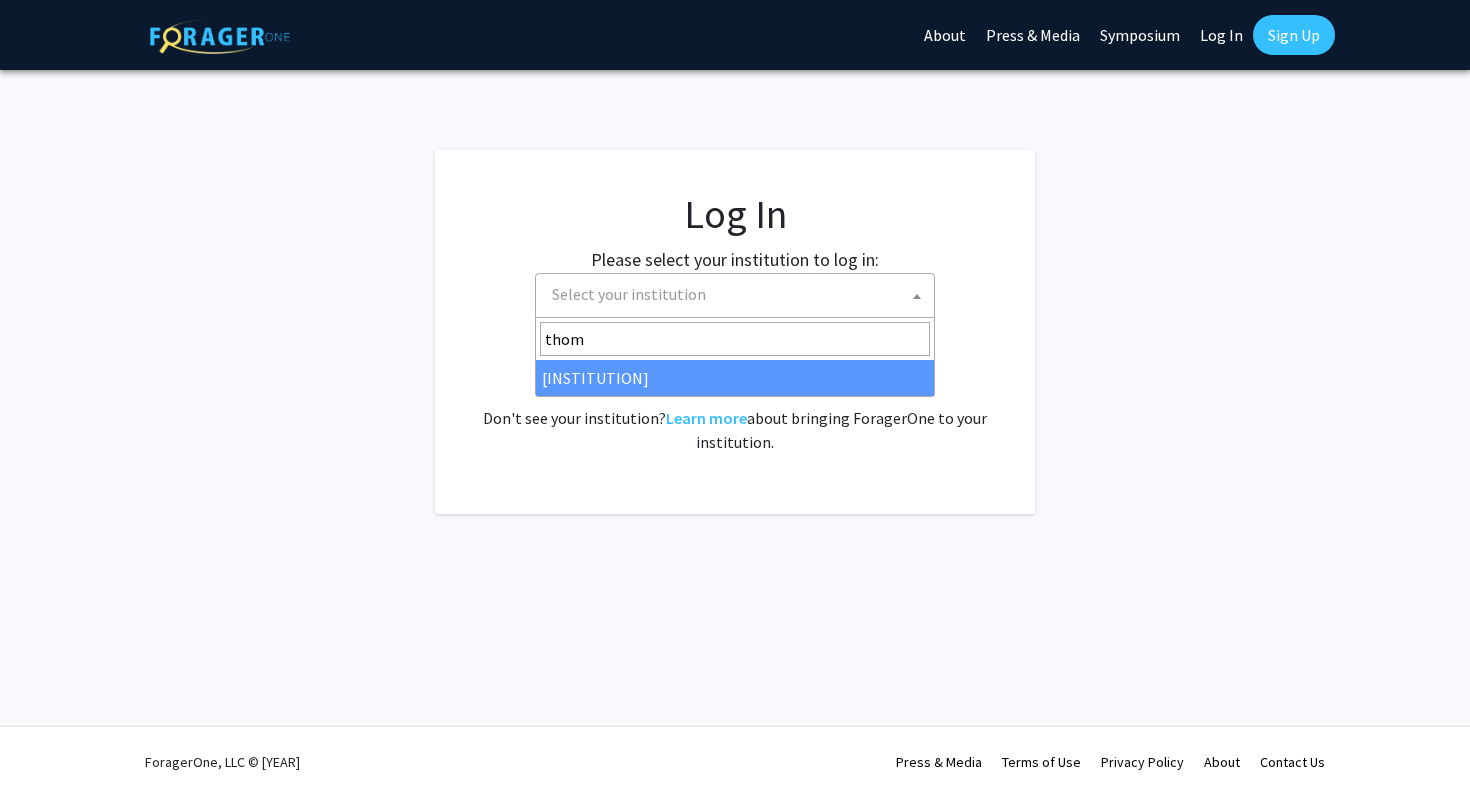 type on "thom" 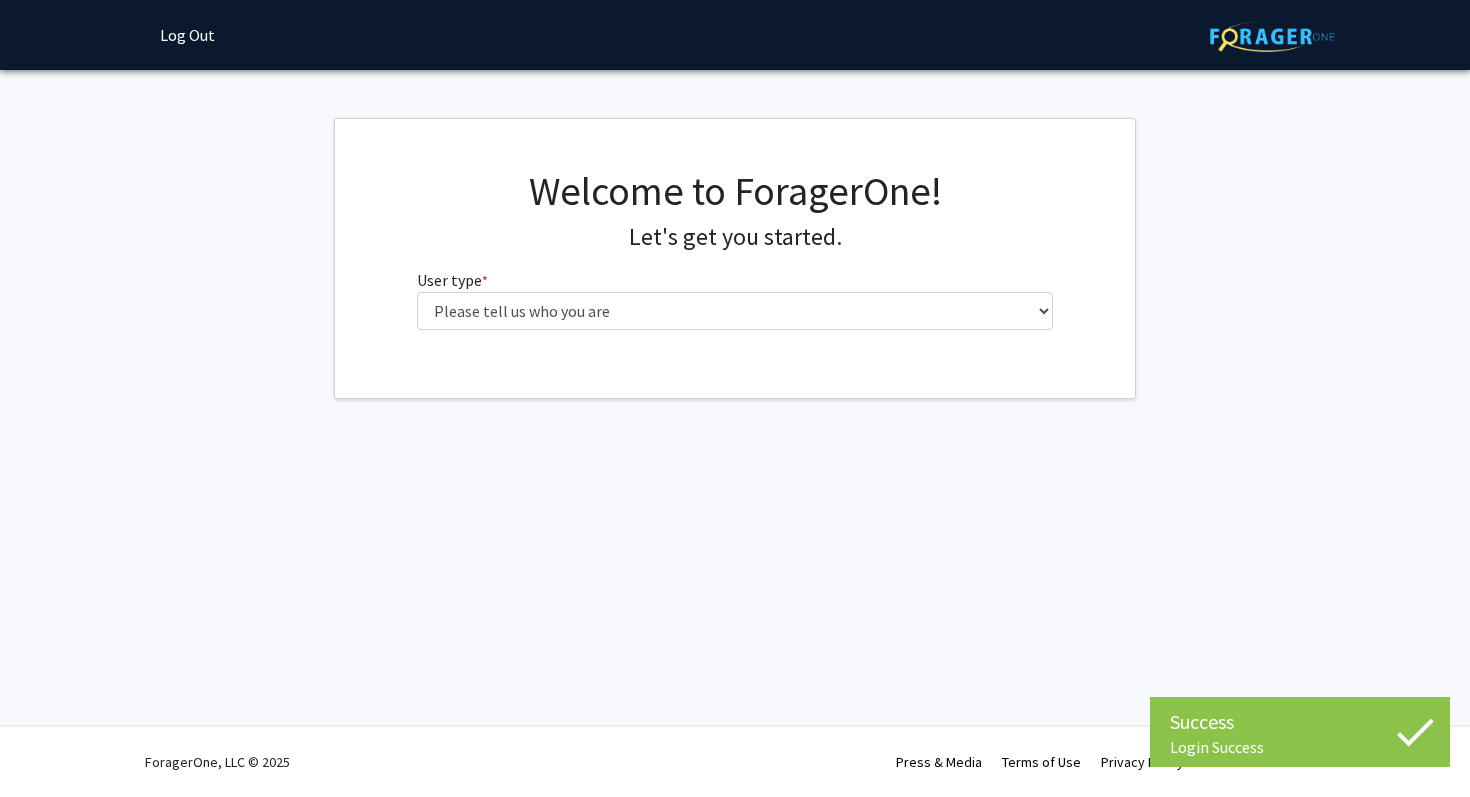 scroll, scrollTop: 0, scrollLeft: 0, axis: both 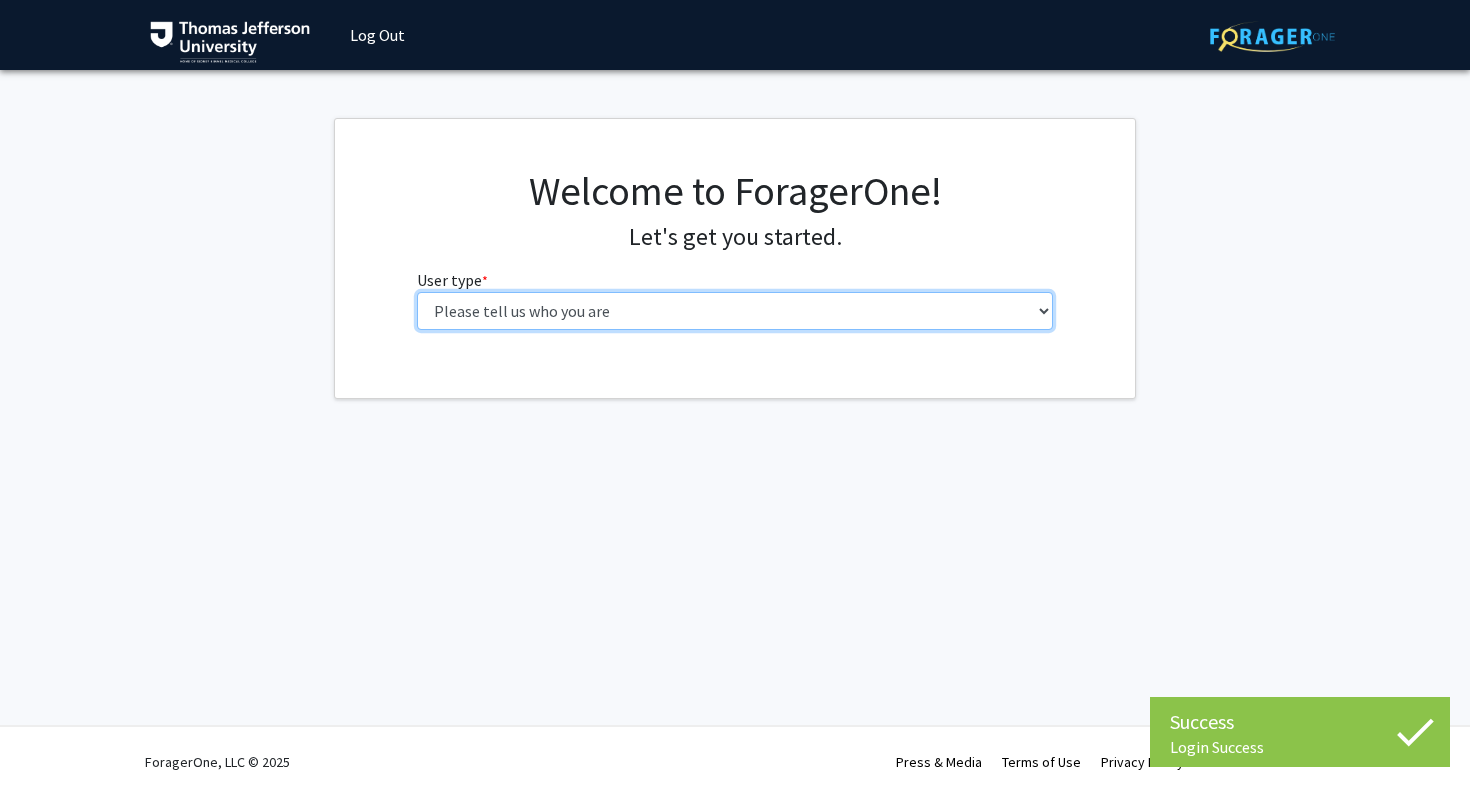 click on "Please tell us who you are  Undergraduate Student   Master's Student   Doctoral Candidate (PhD, MD, DMD, PharmD, etc.)   Postdoctoral Researcher / Research Staff / Medical Resident / Medical Fellow   Faculty   Administrative Staff" at bounding box center [735, 311] 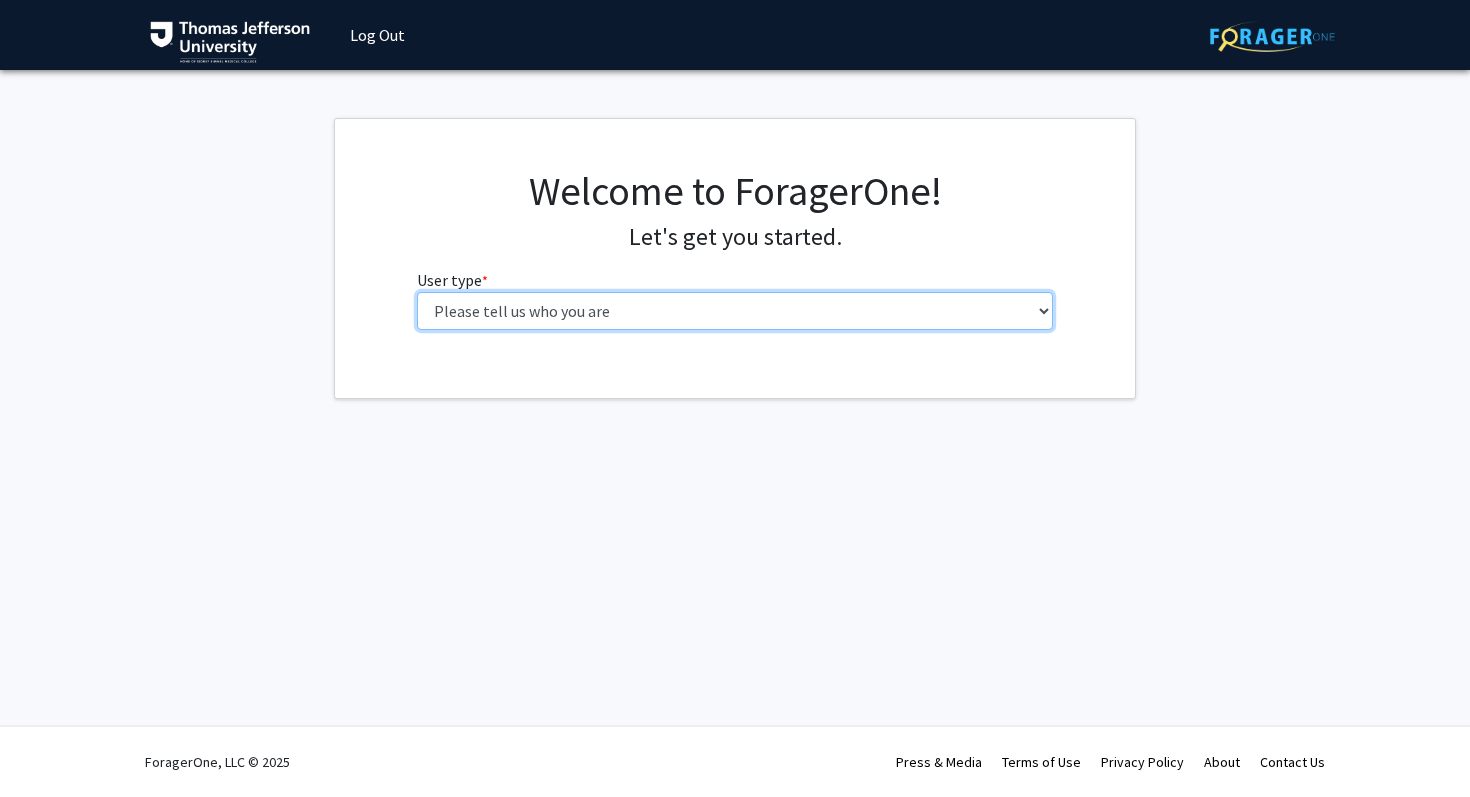 select on "3: doc" 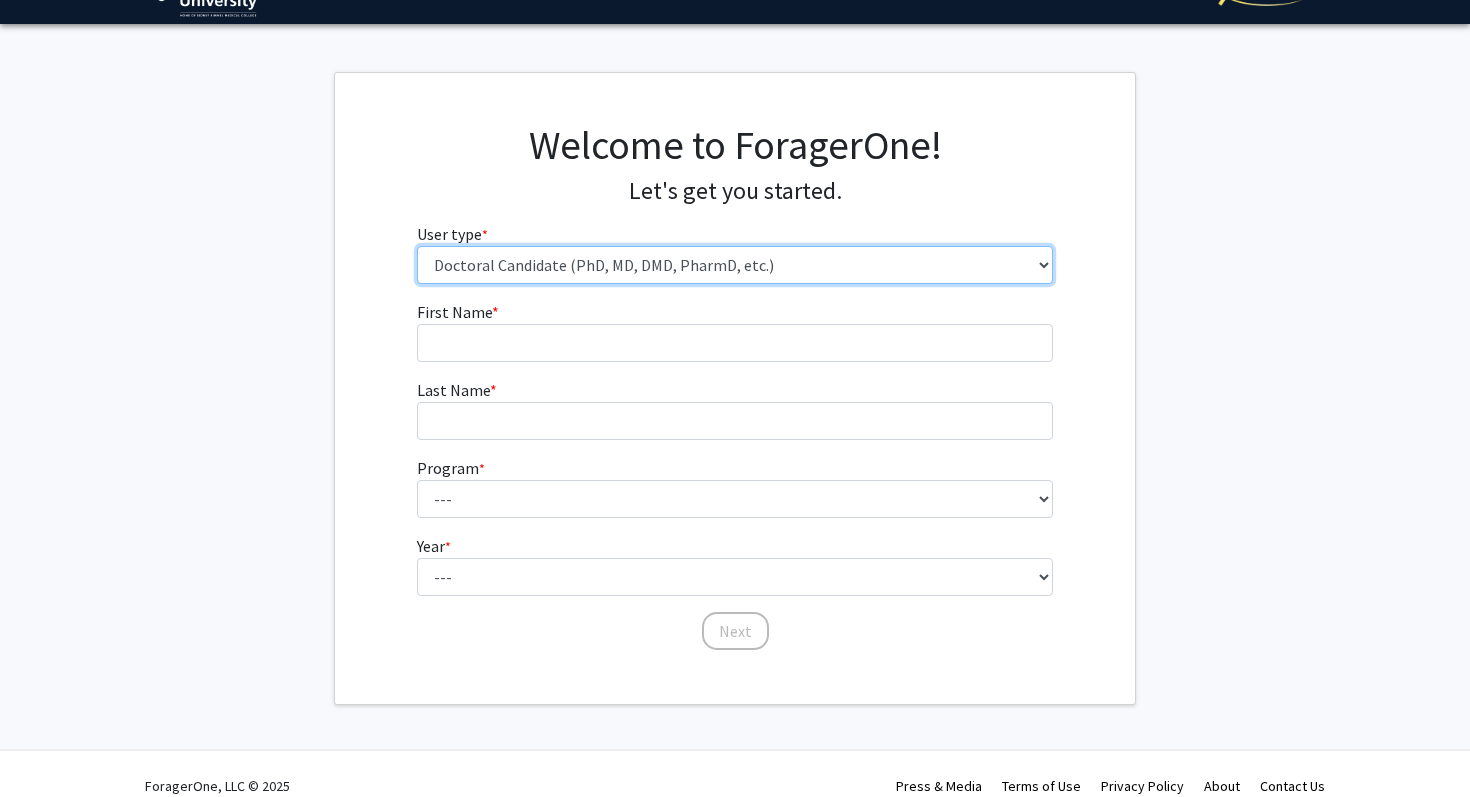 scroll, scrollTop: 70, scrollLeft: 0, axis: vertical 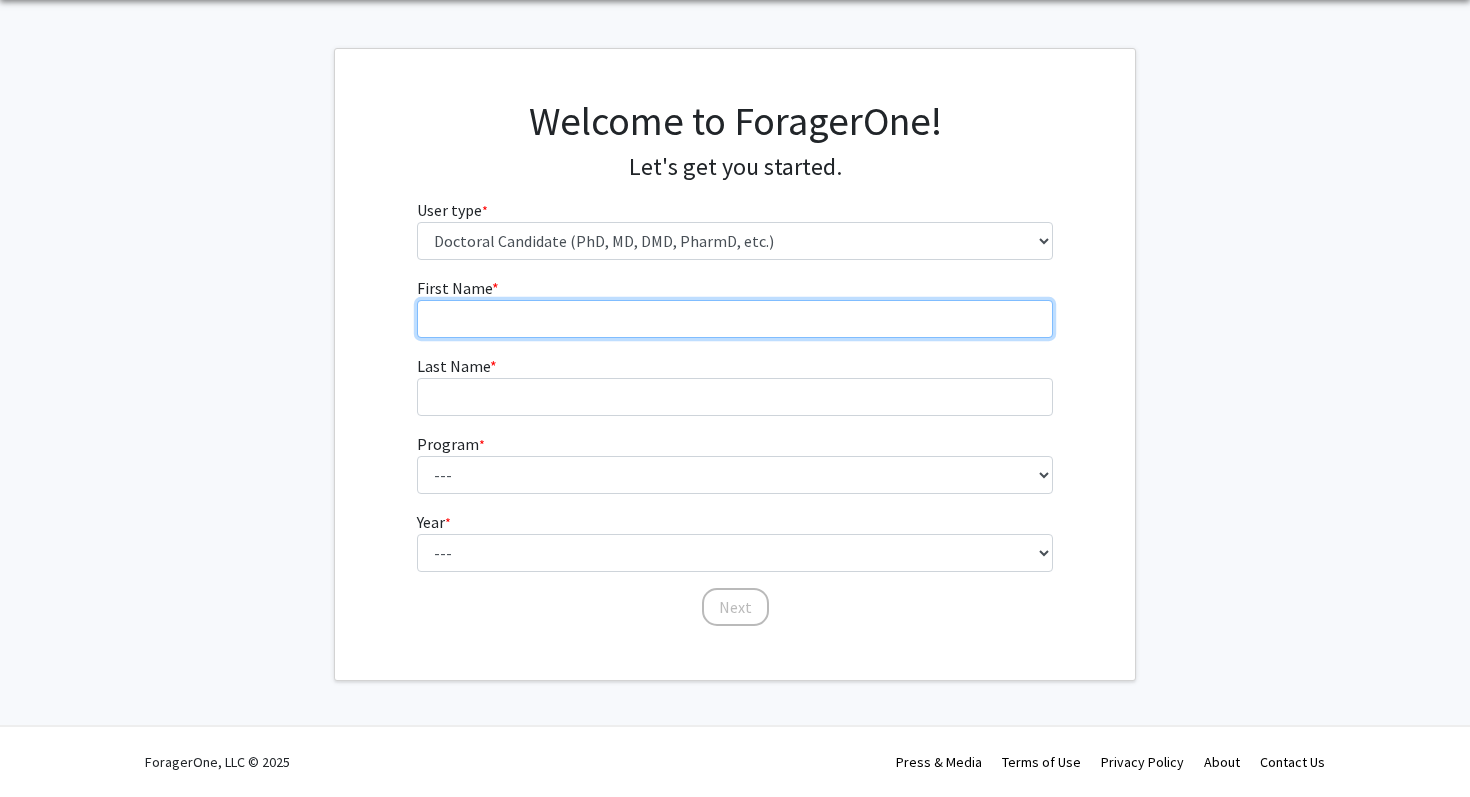 click on "First Name * required" at bounding box center [735, 319] 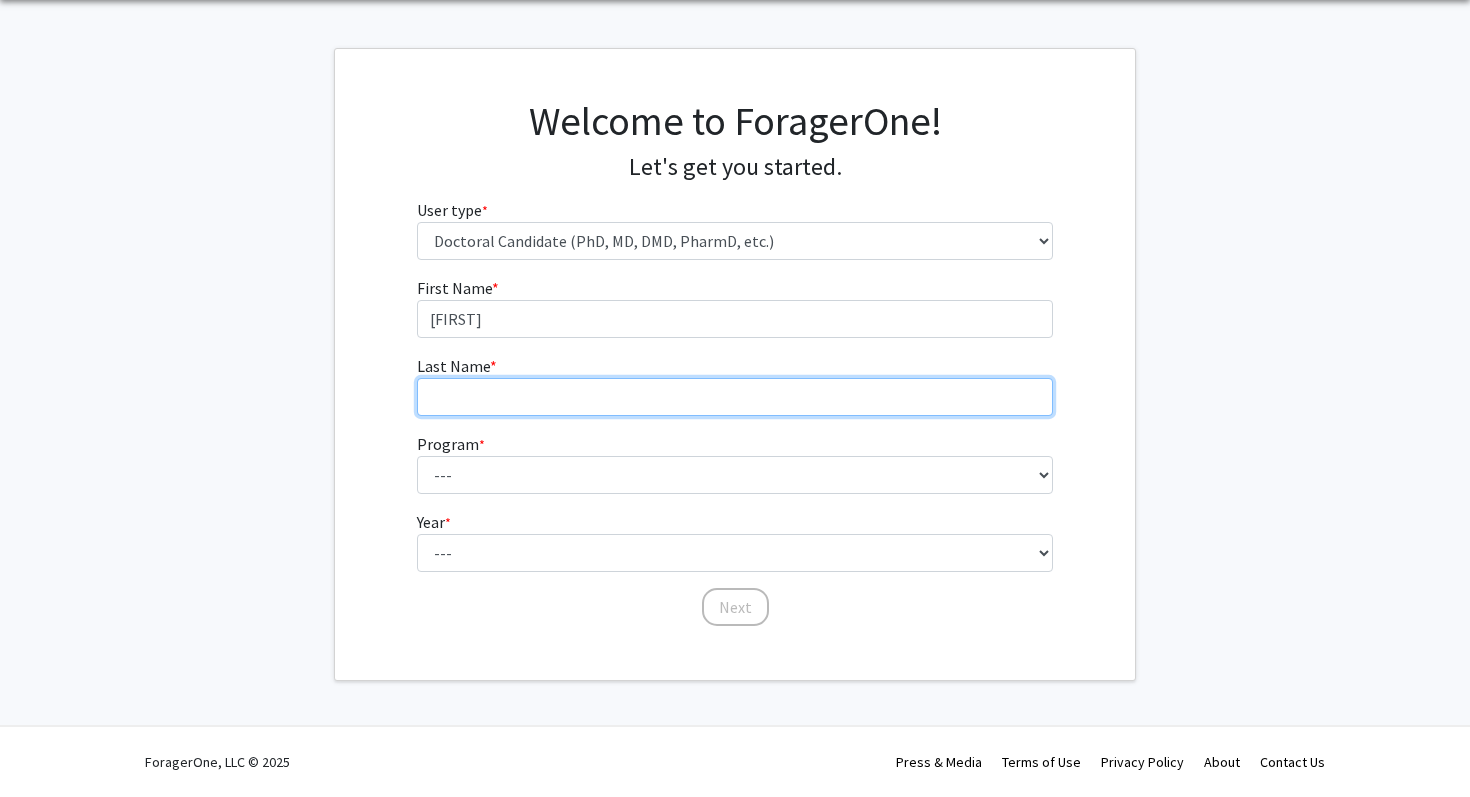 type on "[LAST]" 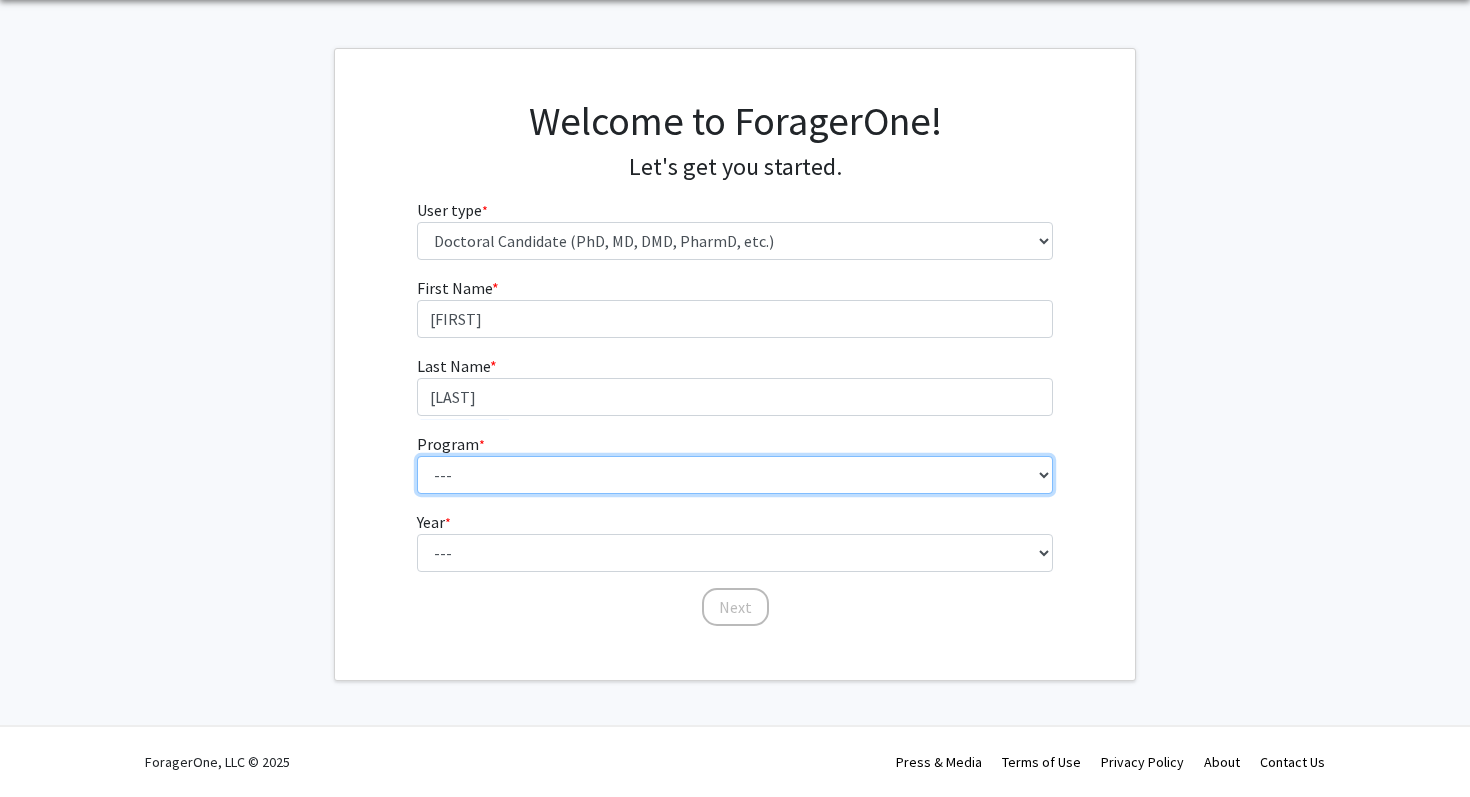 click on "---  Accelerated 3+3 BS in Health Sciences/Doctor of Occupational Therapy   Accelerated 3+3 BS in Health Sciences/Doctor of Occupational Therapy   Accelerated 3+3 BS in Psychology/Doctor of Occupational Therapy   Accelerated 3+3 BS in Psychology/Doctor of Occupational Therapy   Architecture & Design Research   Architecture & Design Research   Biochemistry, Structural & Molecular Biology   Biochemistry, Structural & Molecular Biology   Biologics Process Engineering   Biologics Process Engineering   Cell Biology & Regenerative Medicine   Cell Biology & Regenerative Medicine   Exercise Science (BS) & Occupational Therapy (OTD) 3+3   Exercise Science (BS) & Occupational Therapy (OTD) 3+3   Exercise Science (BS) & Physical Therapy (DPT) 3+3   Exercise Science (BS) & Physical Therapy (DPT) 3+3   Genetics, Genomics & Cancer Biology   Genetics, Genomics & Cancer Biology   Health Science   Health Science   Immunology & Microbial Pathogenesis   Immunology & Microbial Pathogenesis   Integrative Physiology   Midwifery" at bounding box center [735, 475] 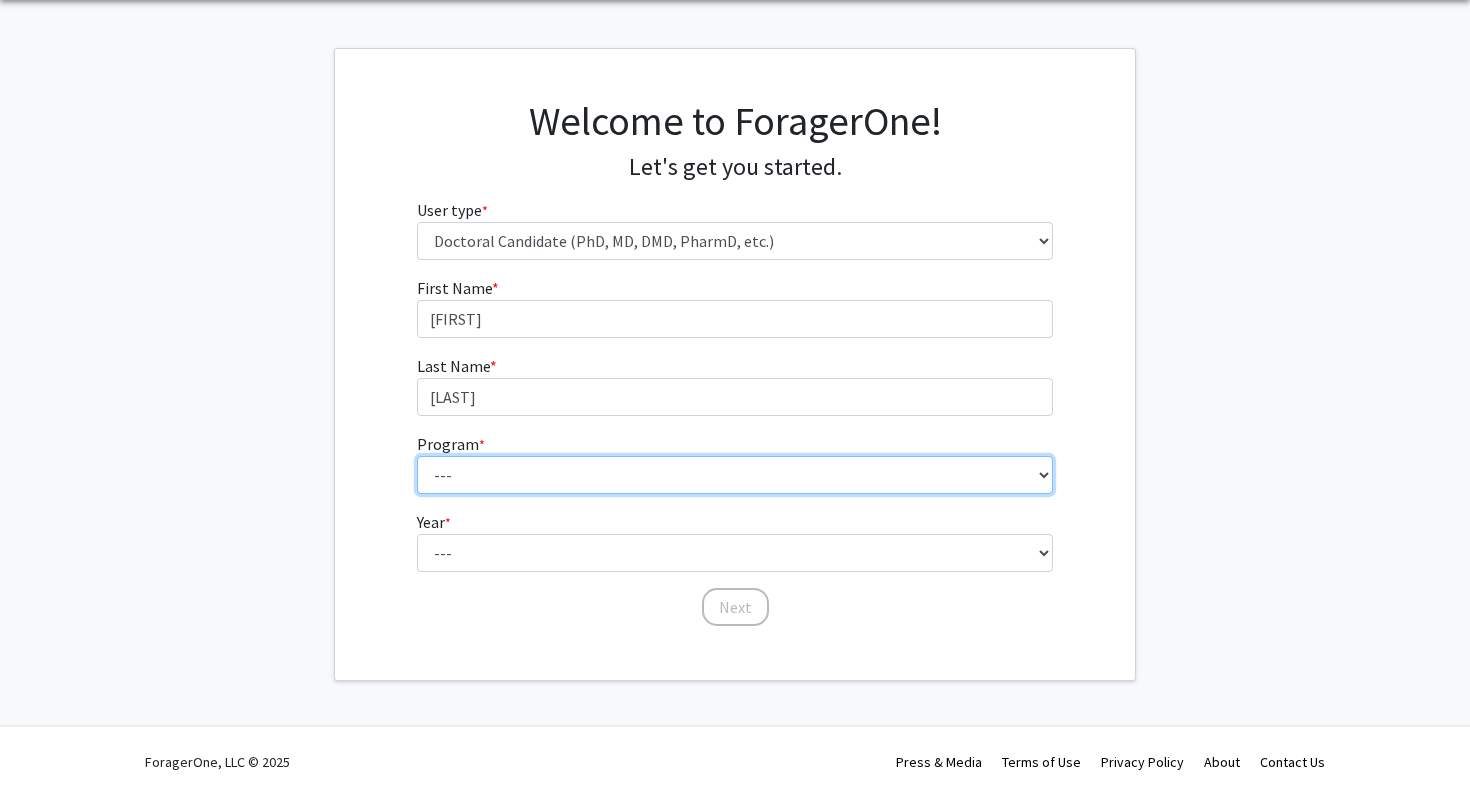select on "35: 815" 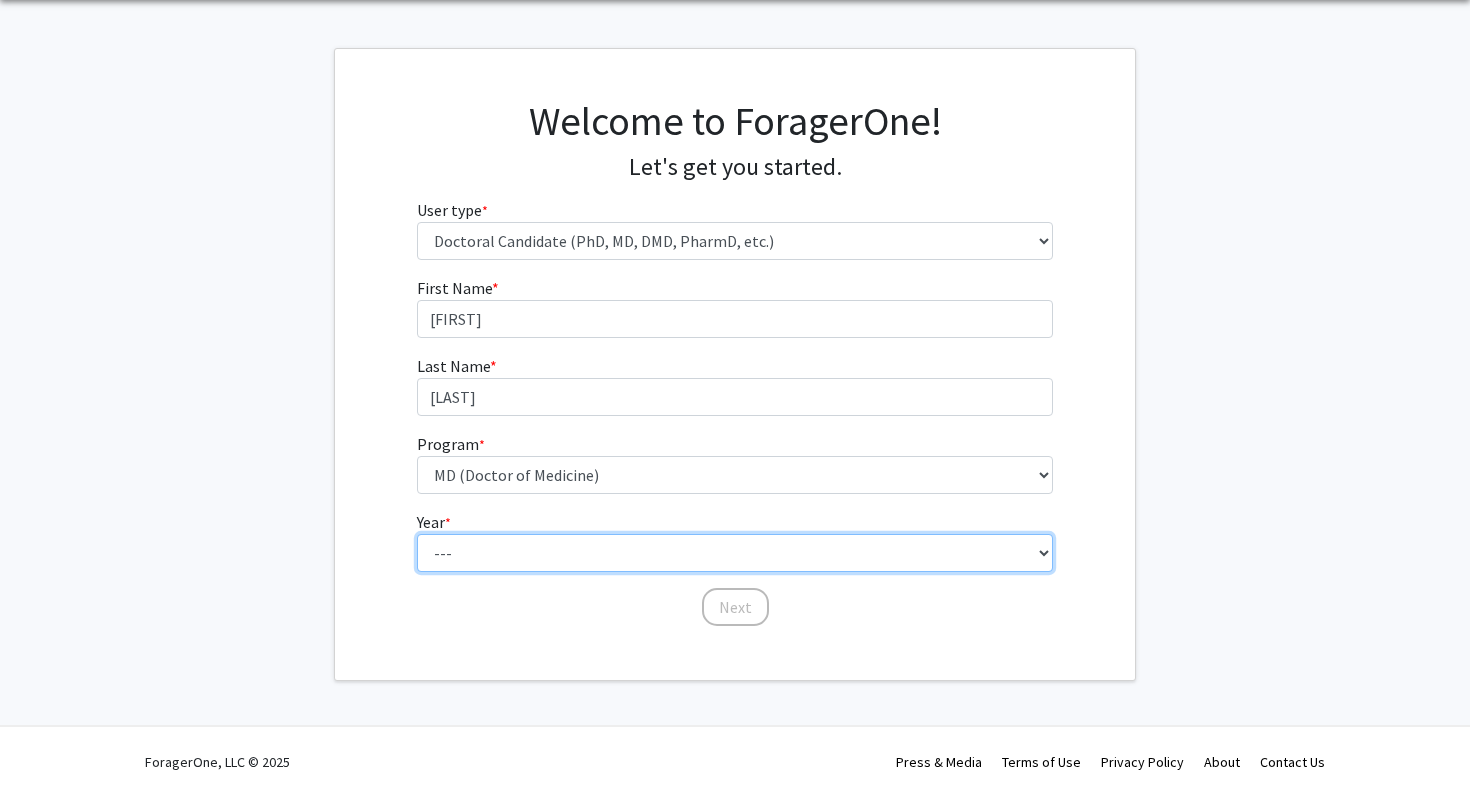 click on "---  First Year   Second Year   Third Year   Fourth Year   Fifth Year   Sixth Year   Seventh Year   Eighth Year   Ninth Year   Tenth Year" at bounding box center (735, 553) 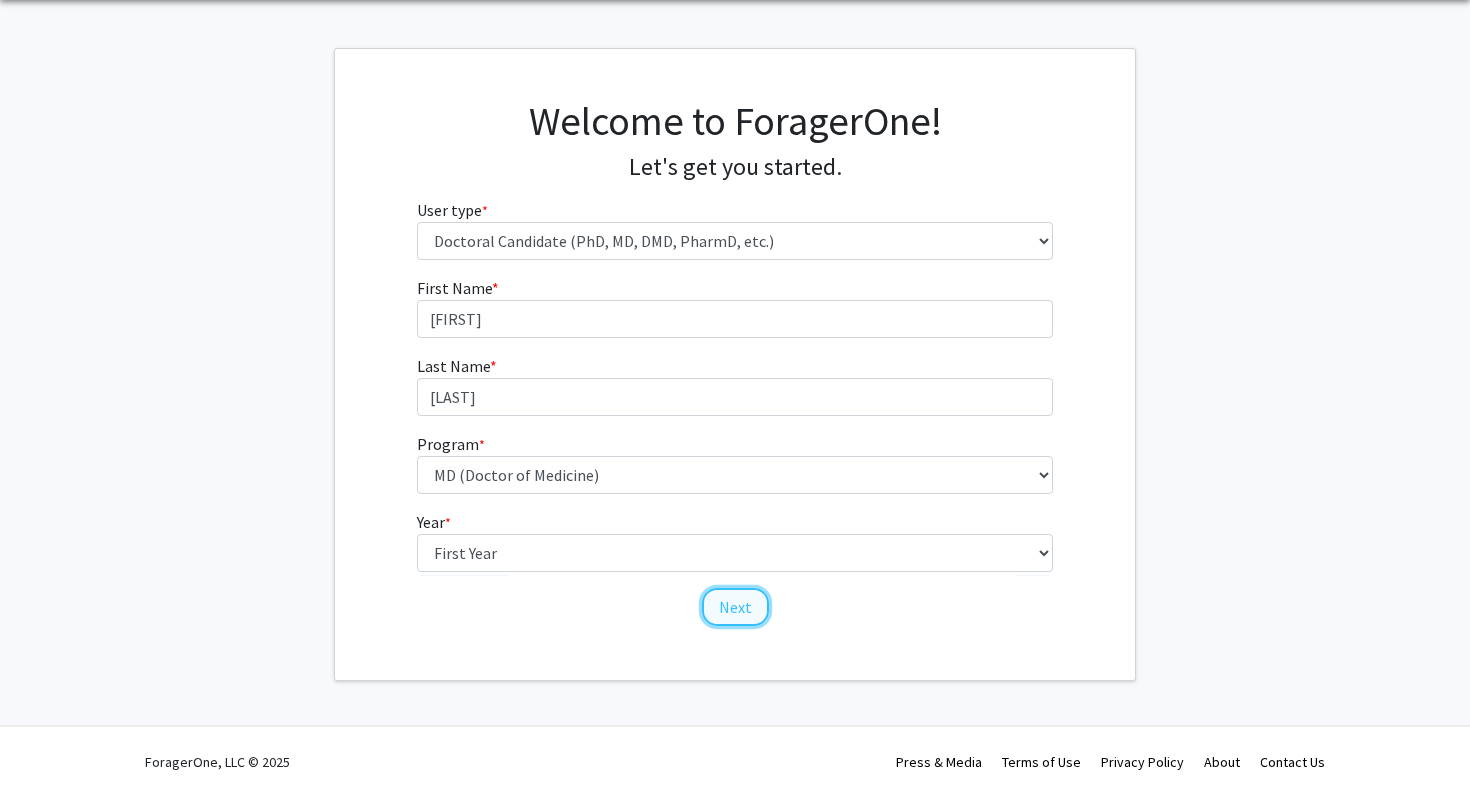 click on "Next" 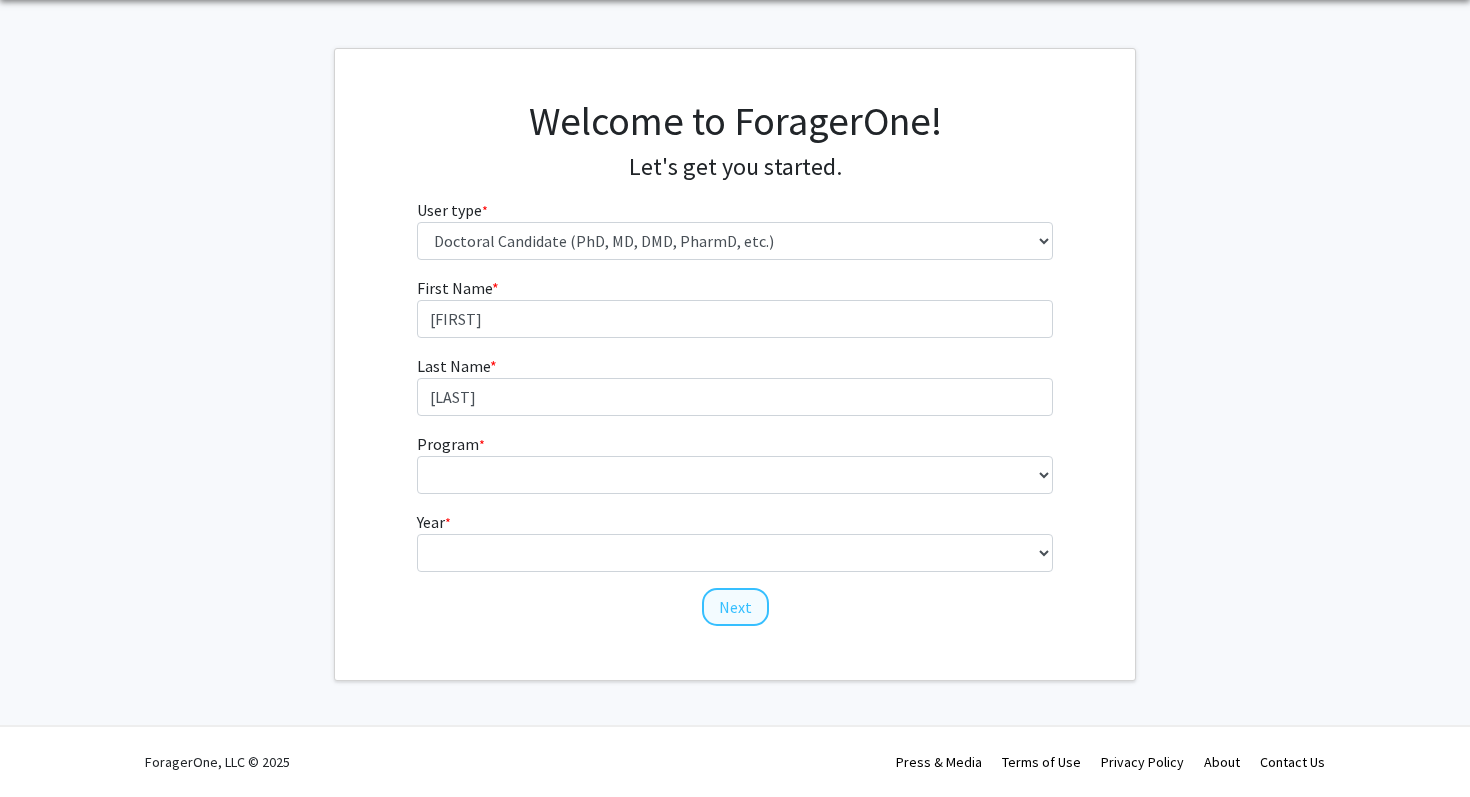 scroll, scrollTop: 0, scrollLeft: 0, axis: both 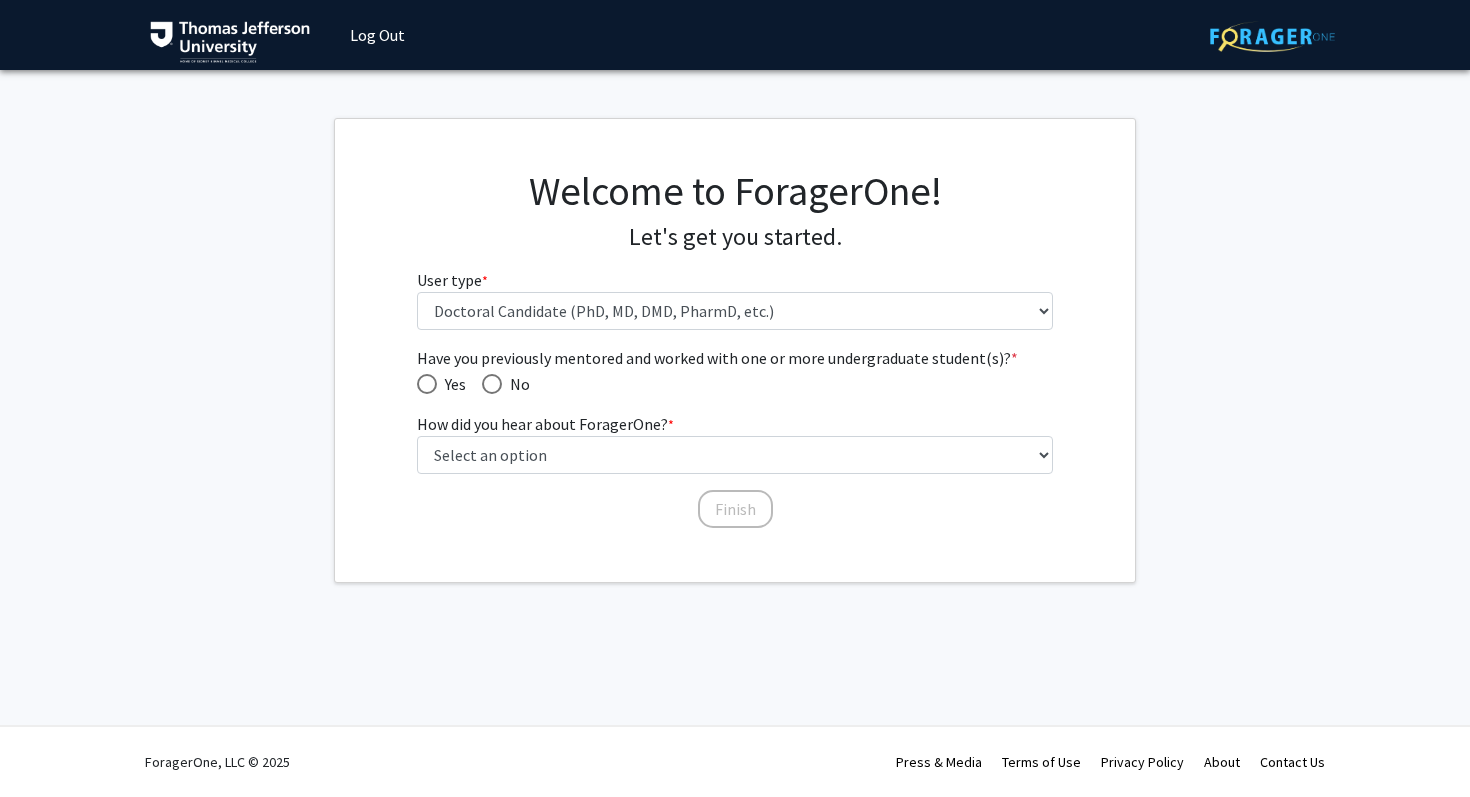 click on "Yes" at bounding box center (451, 384) 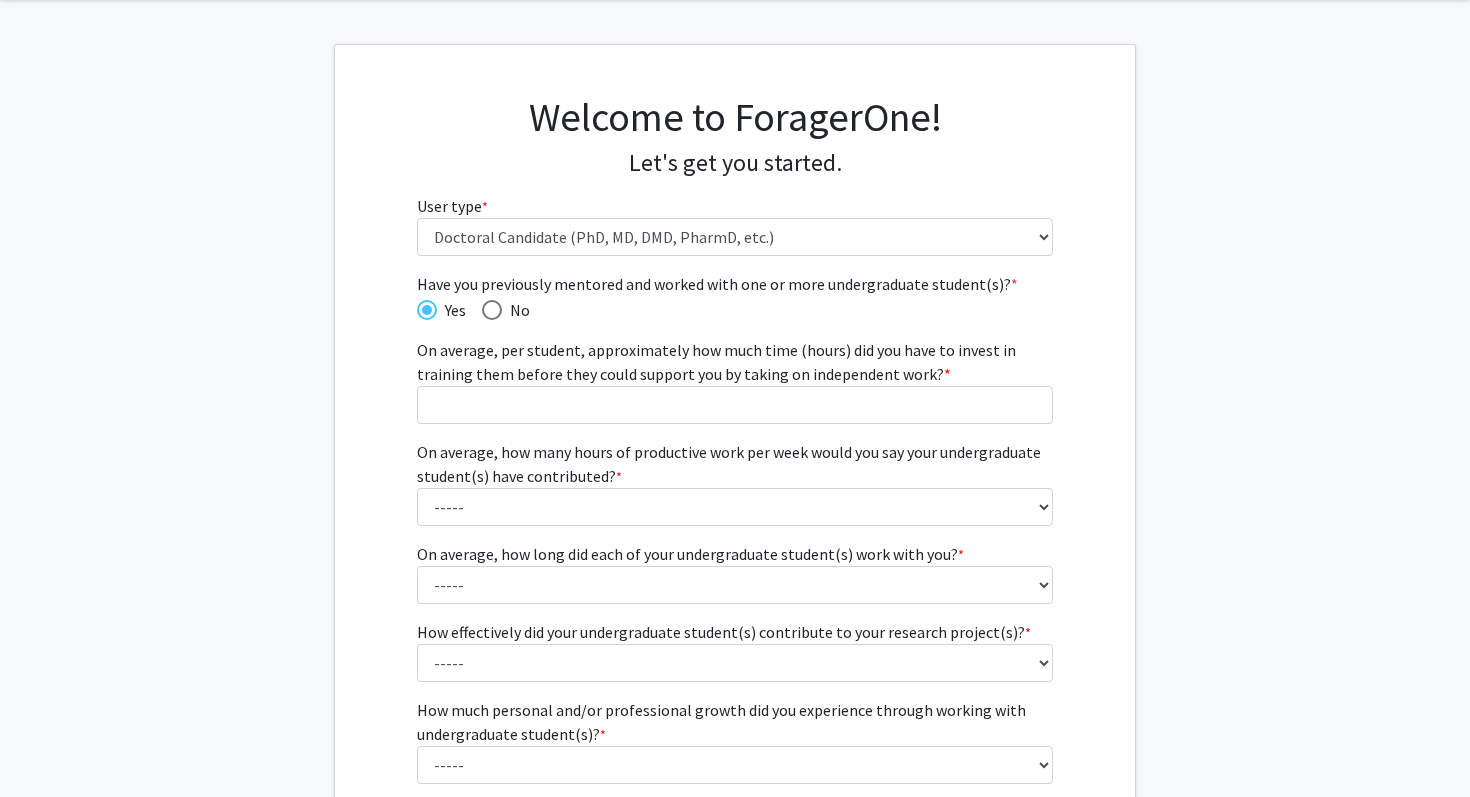 scroll, scrollTop: 76, scrollLeft: 0, axis: vertical 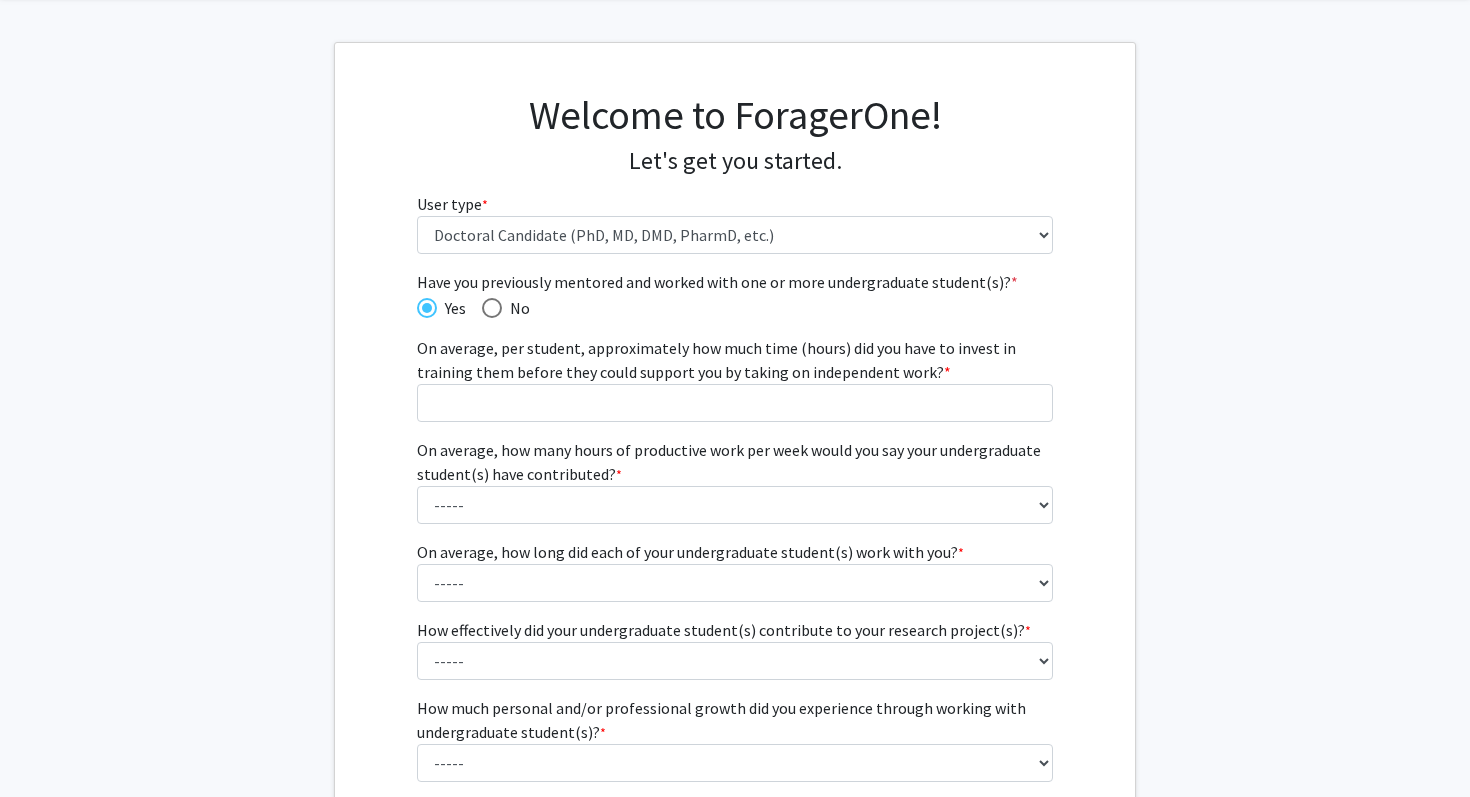 click at bounding box center (492, 308) 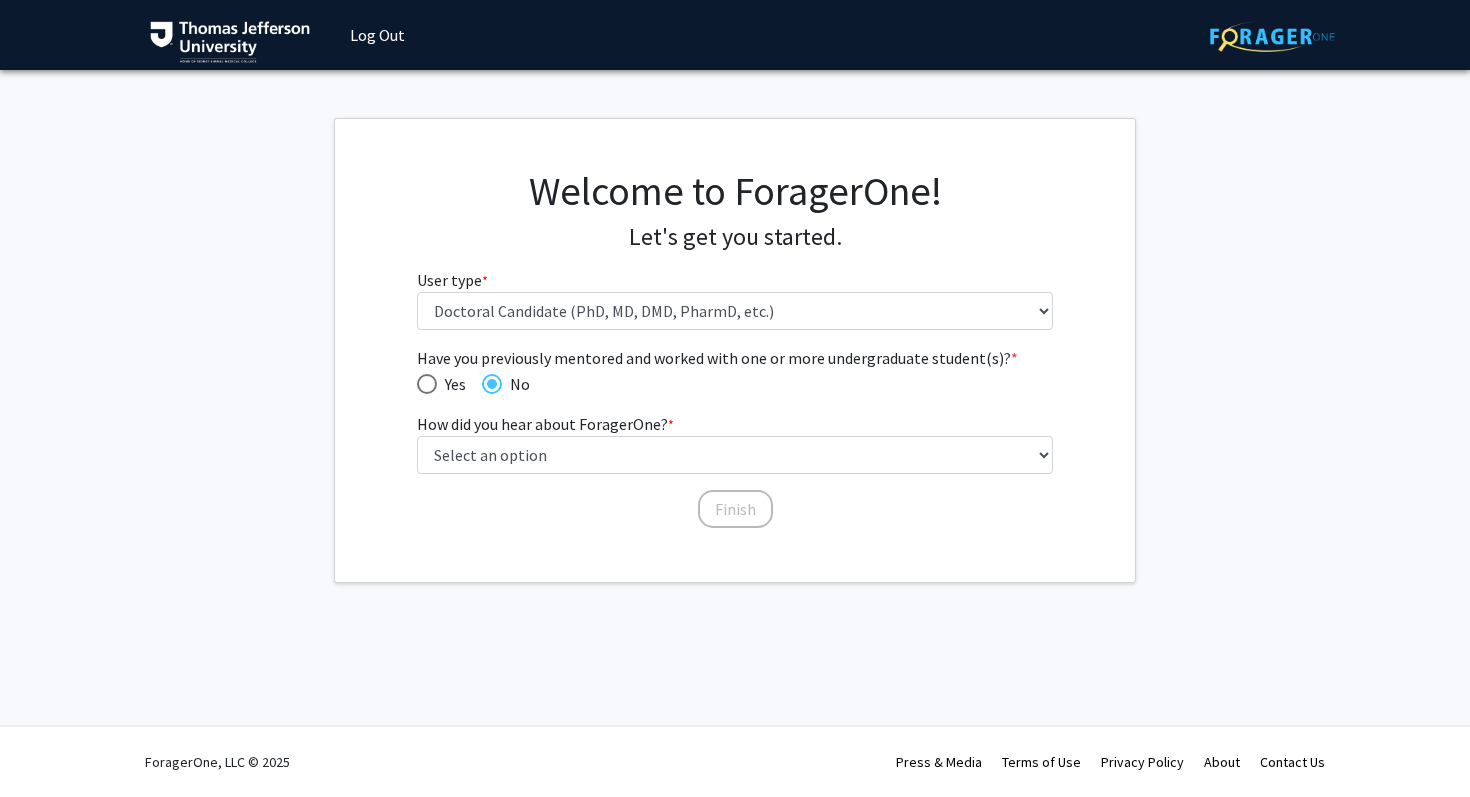 scroll, scrollTop: 0, scrollLeft: 0, axis: both 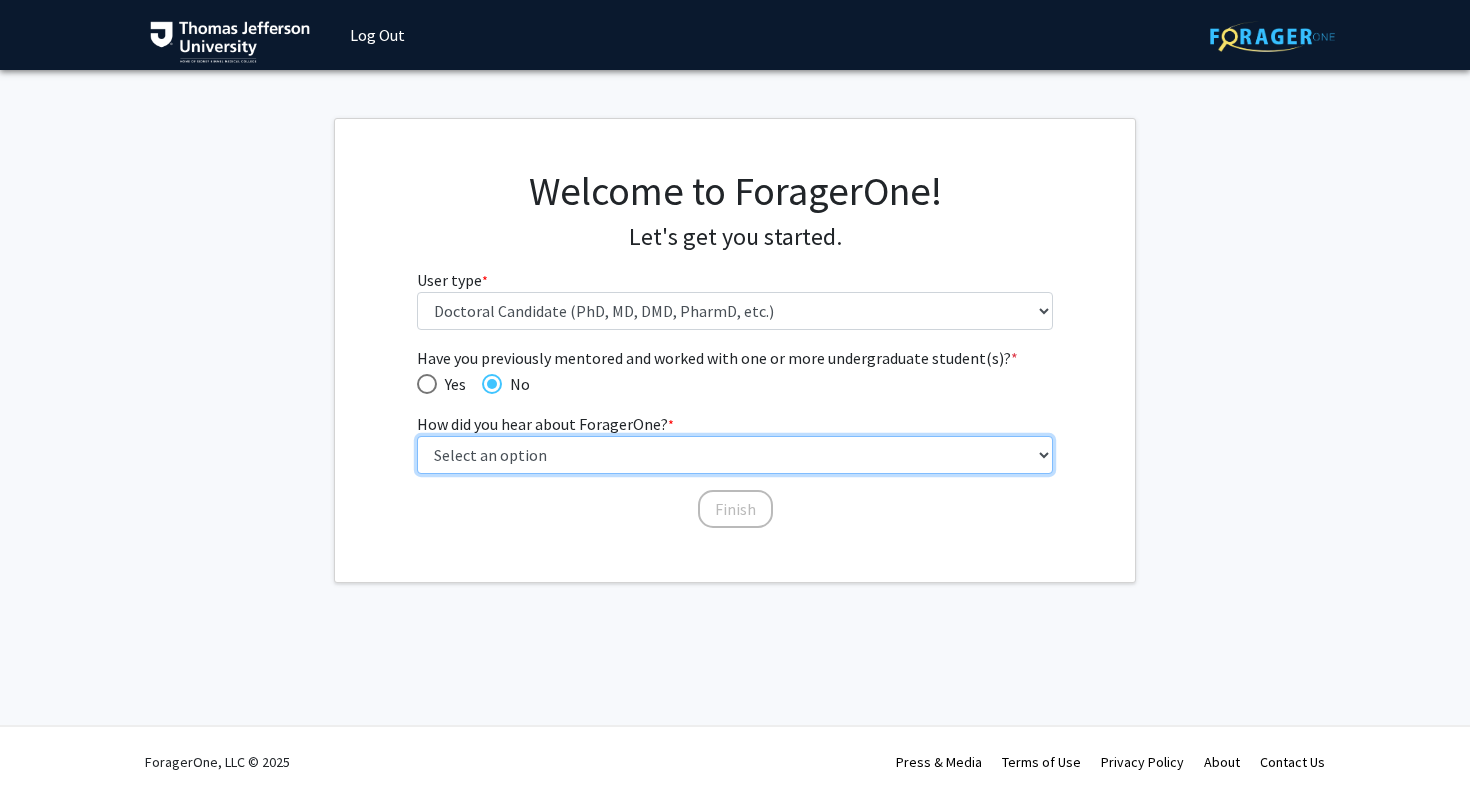 click on "Select an option  Peer/student recommendation   Faculty/staff recommendation   University website   University email or newsletter   Other" at bounding box center (735, 455) 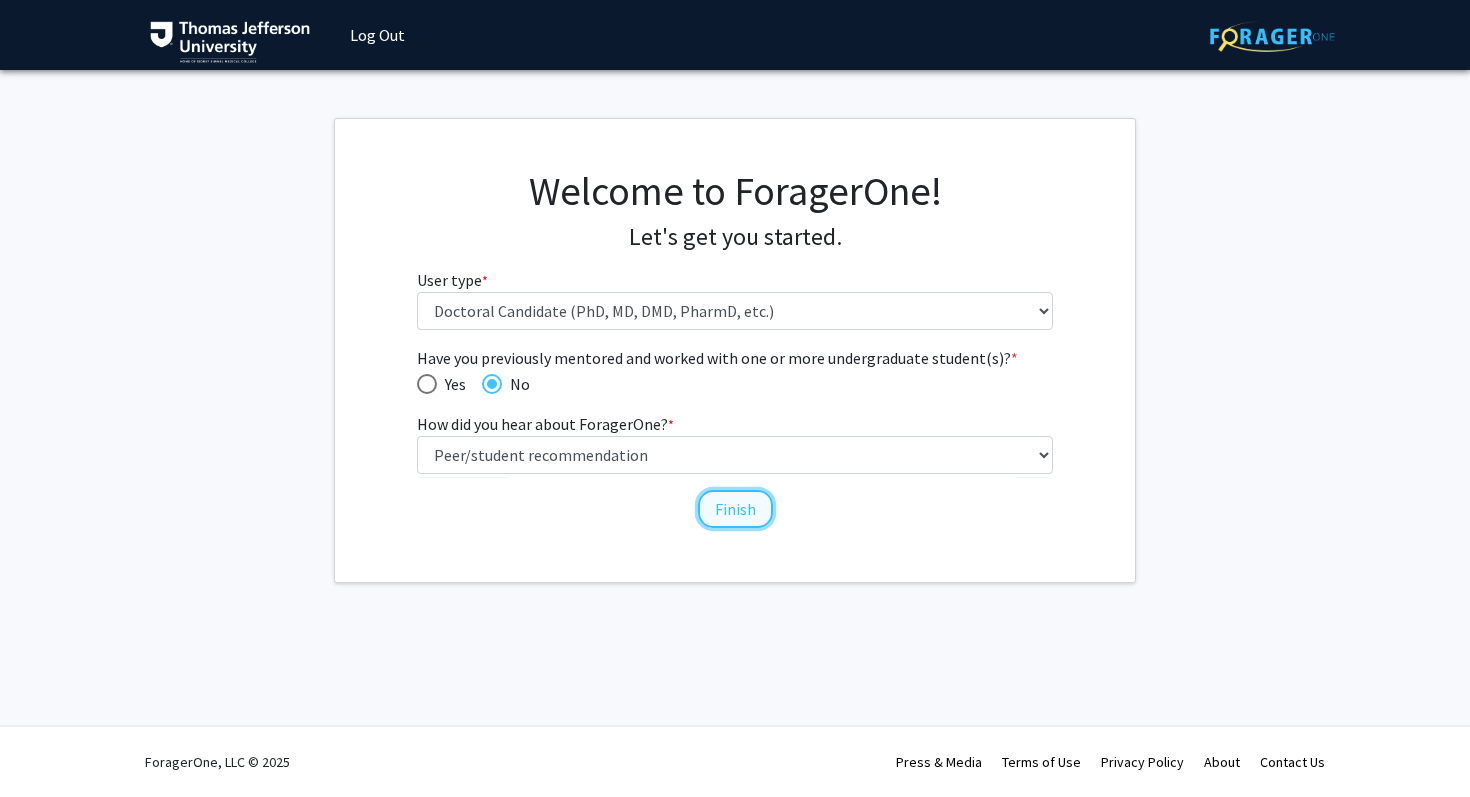click on "Finish" 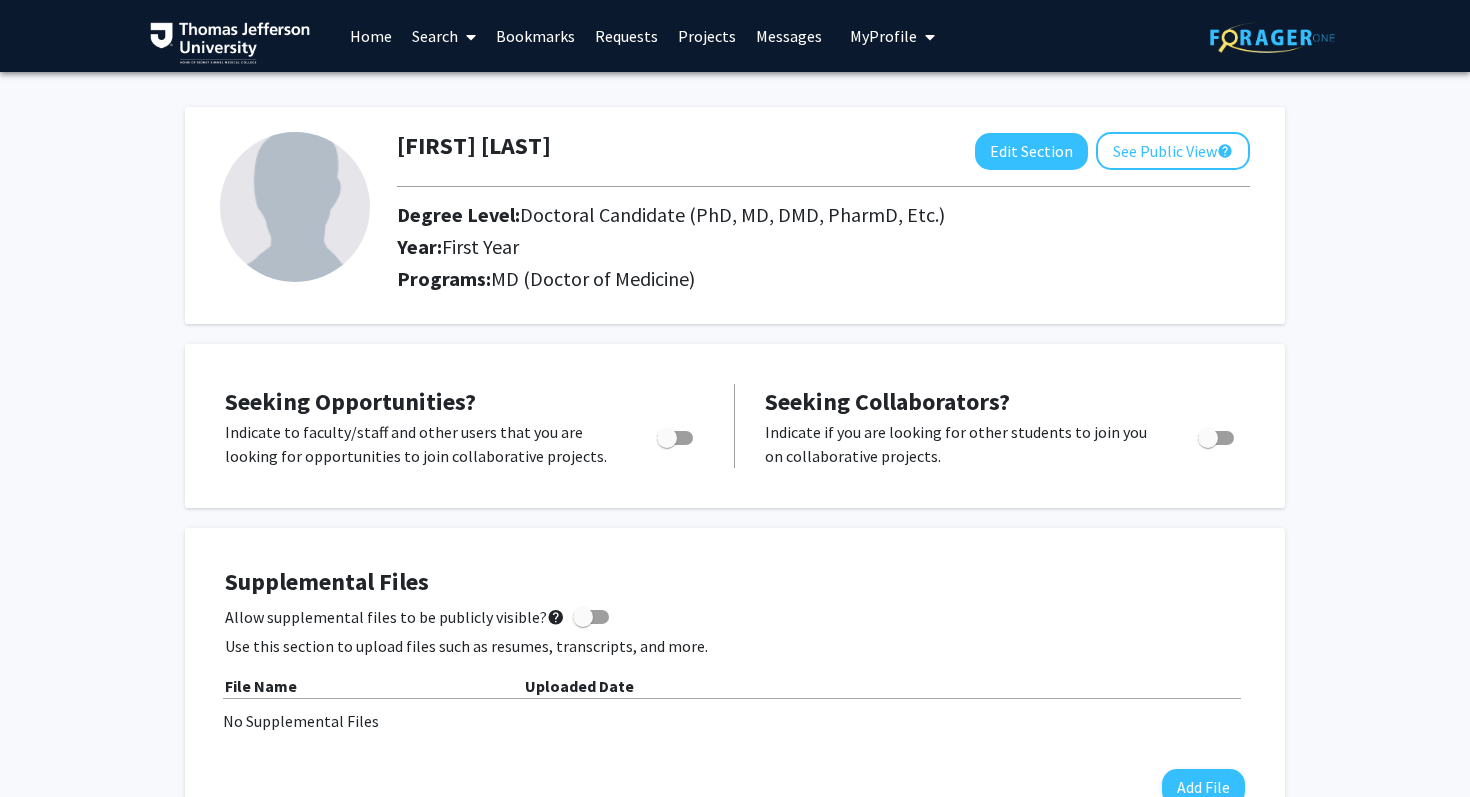 click at bounding box center [667, 438] 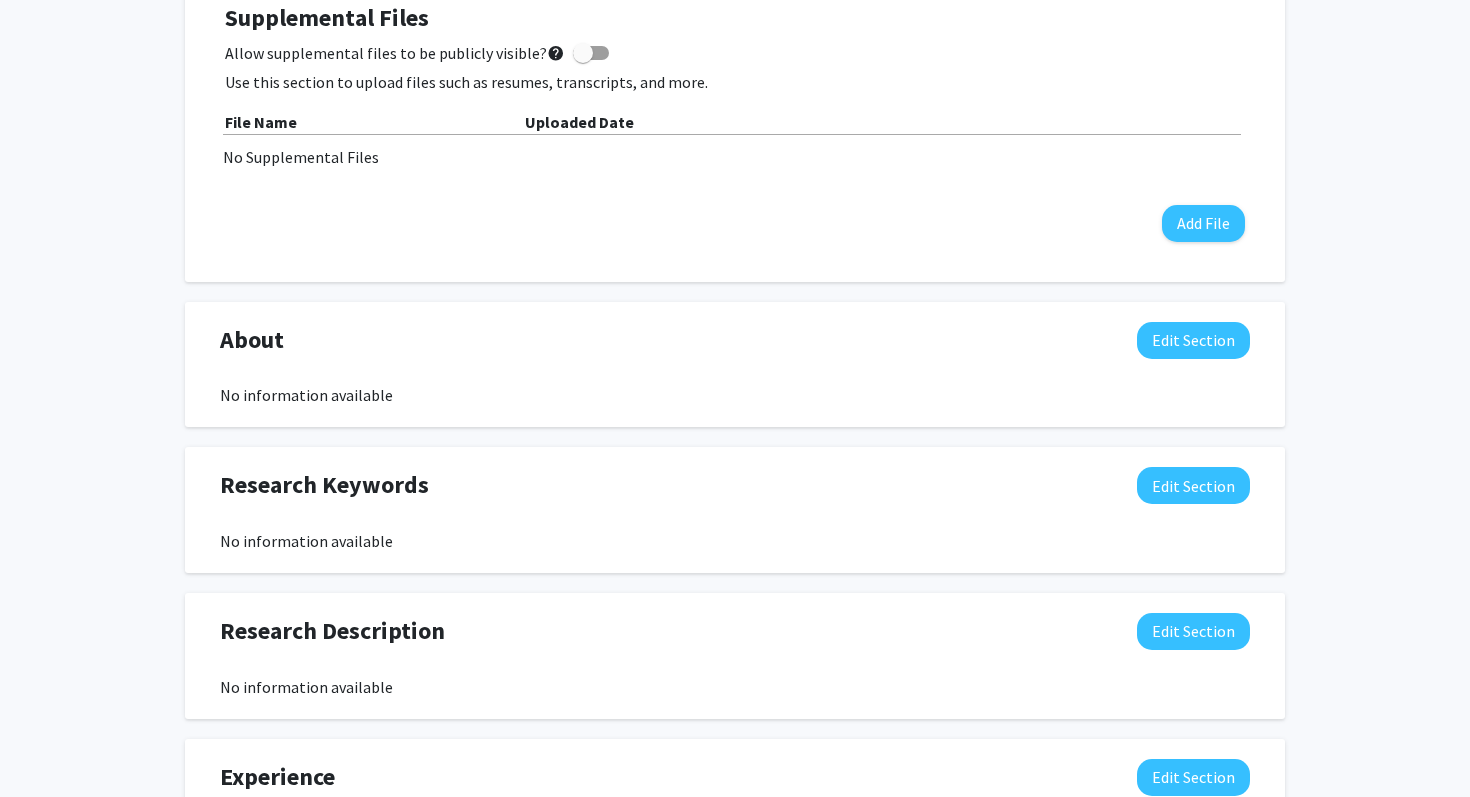 scroll, scrollTop: 0, scrollLeft: 0, axis: both 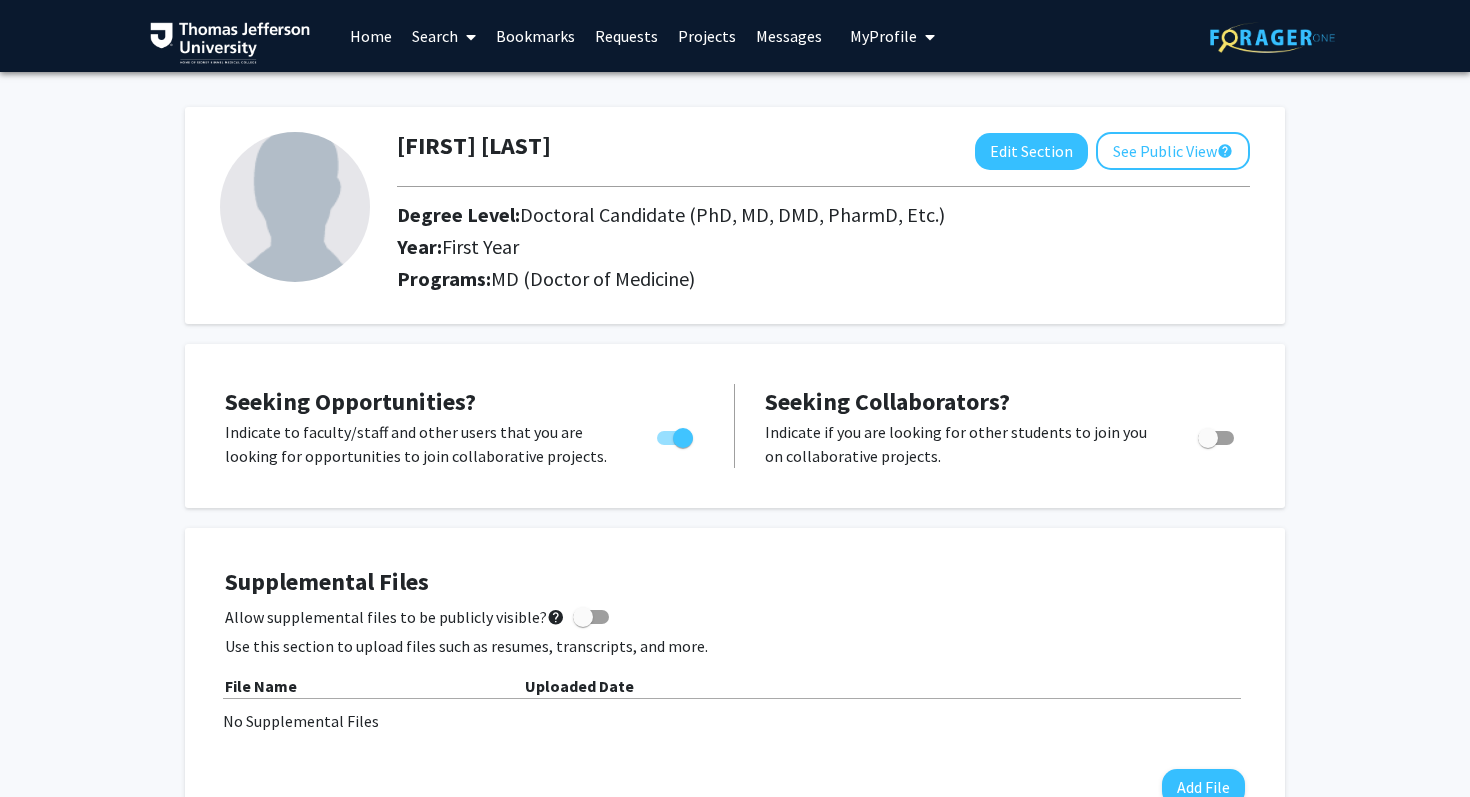click on "Projects" at bounding box center [707, 36] 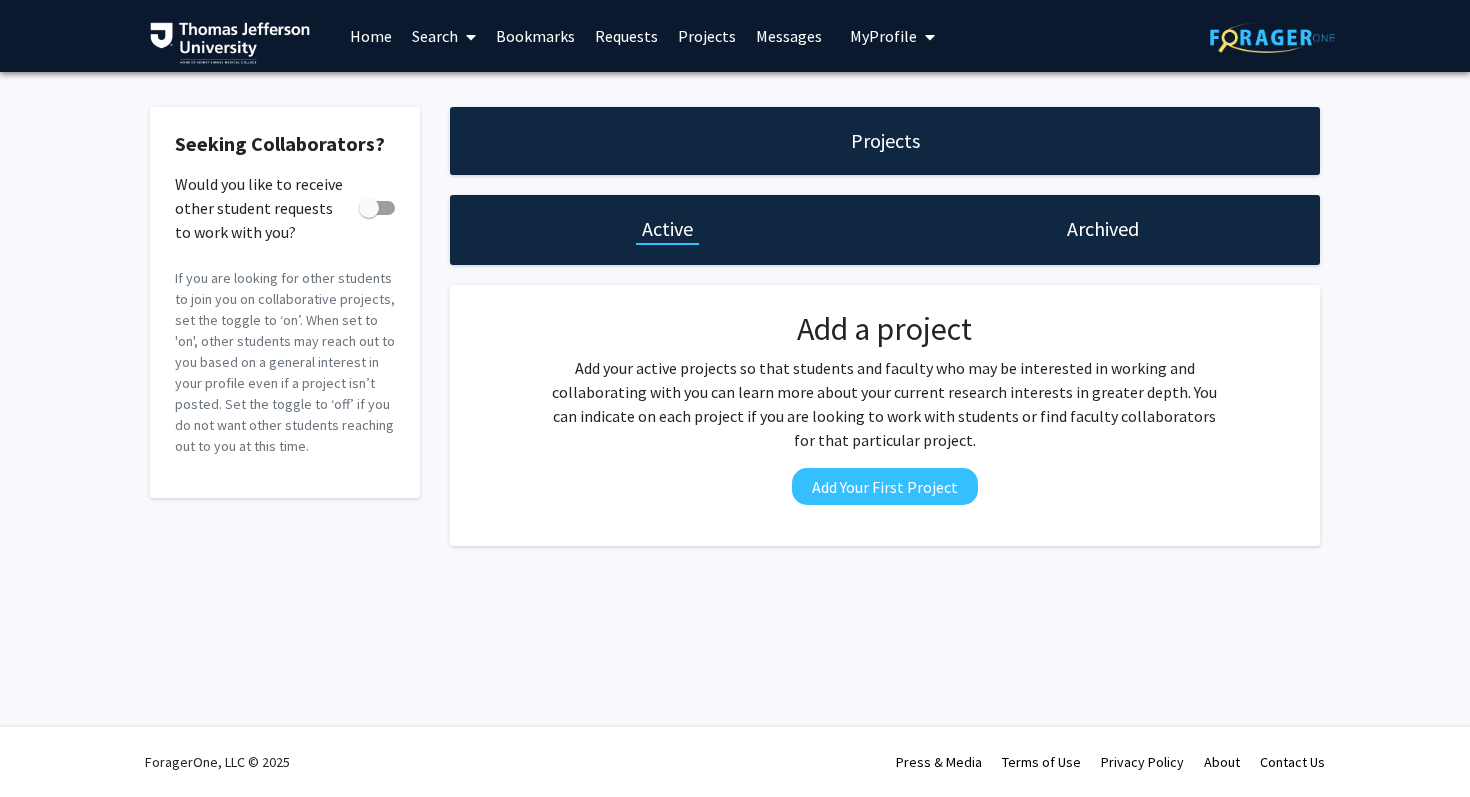 click on "Search" at bounding box center (444, 36) 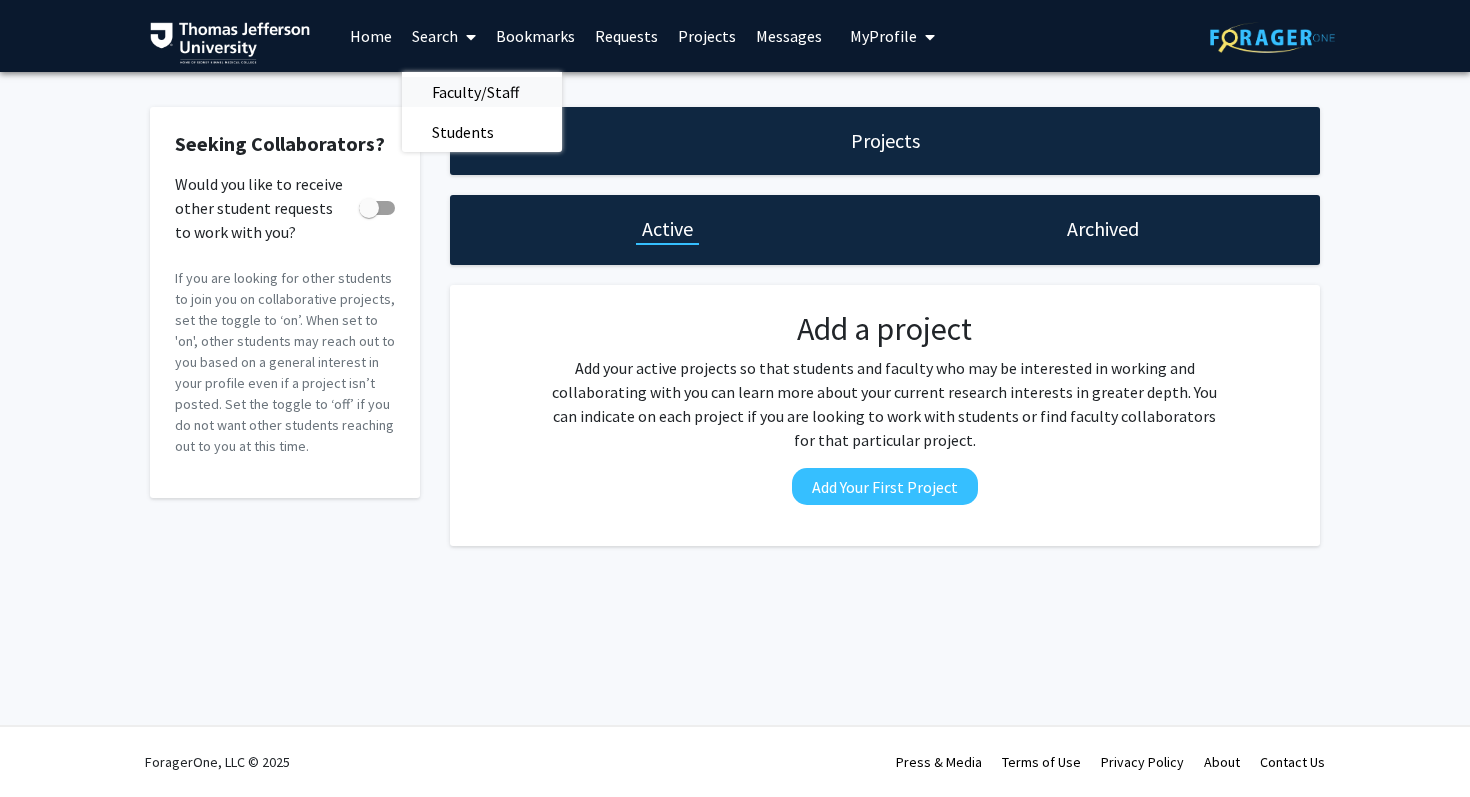 click on "Faculty/Staff" at bounding box center [475, 92] 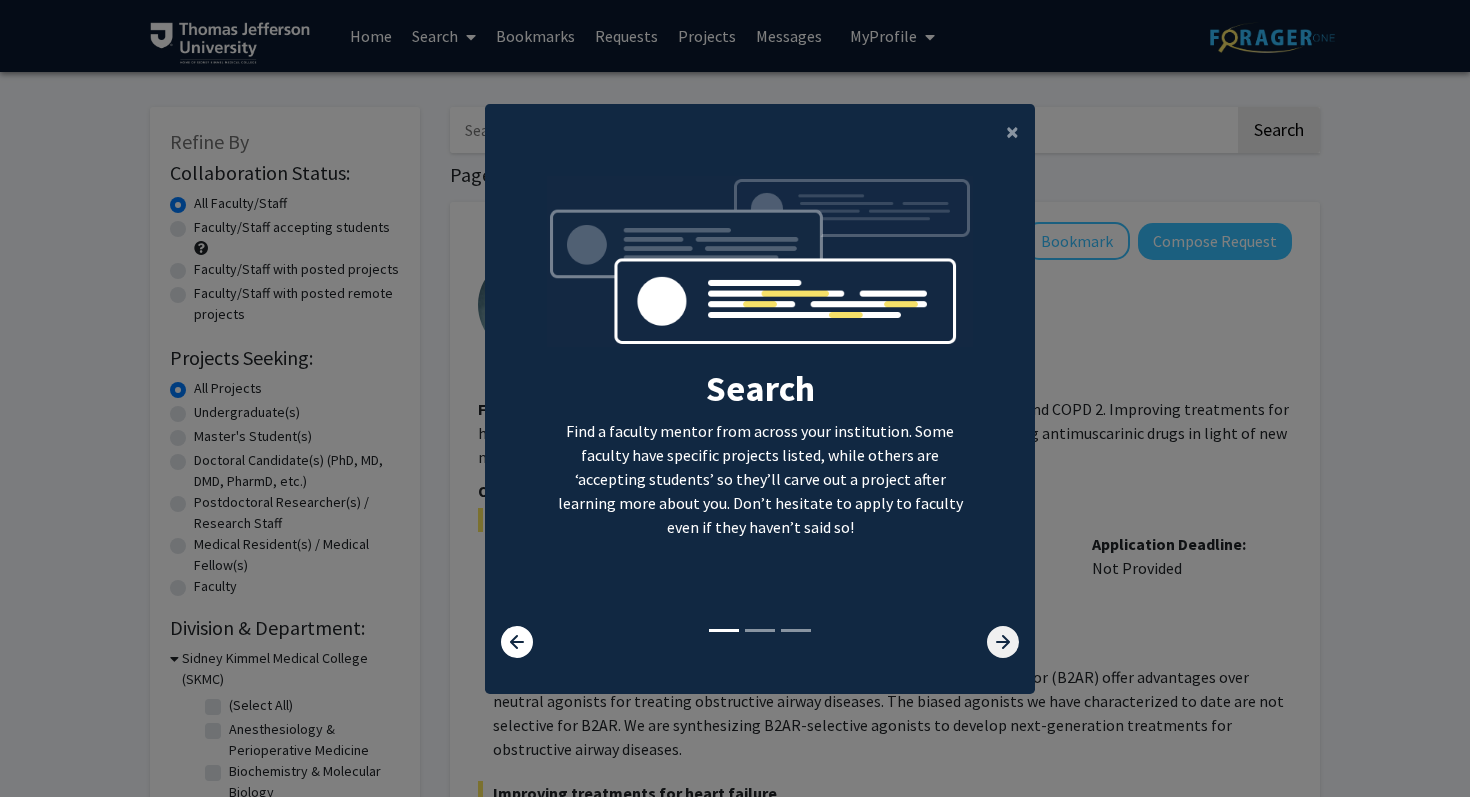 click 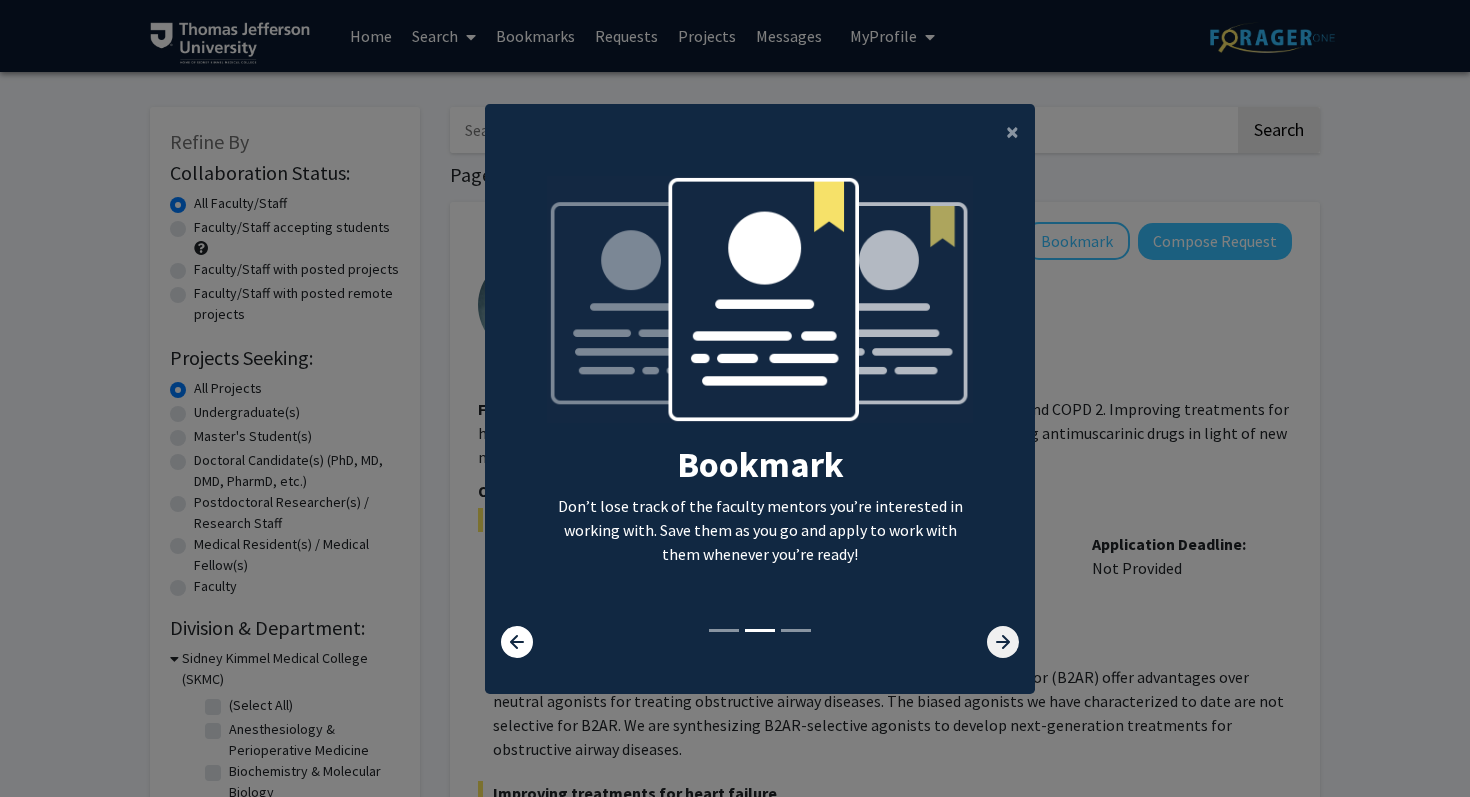 click 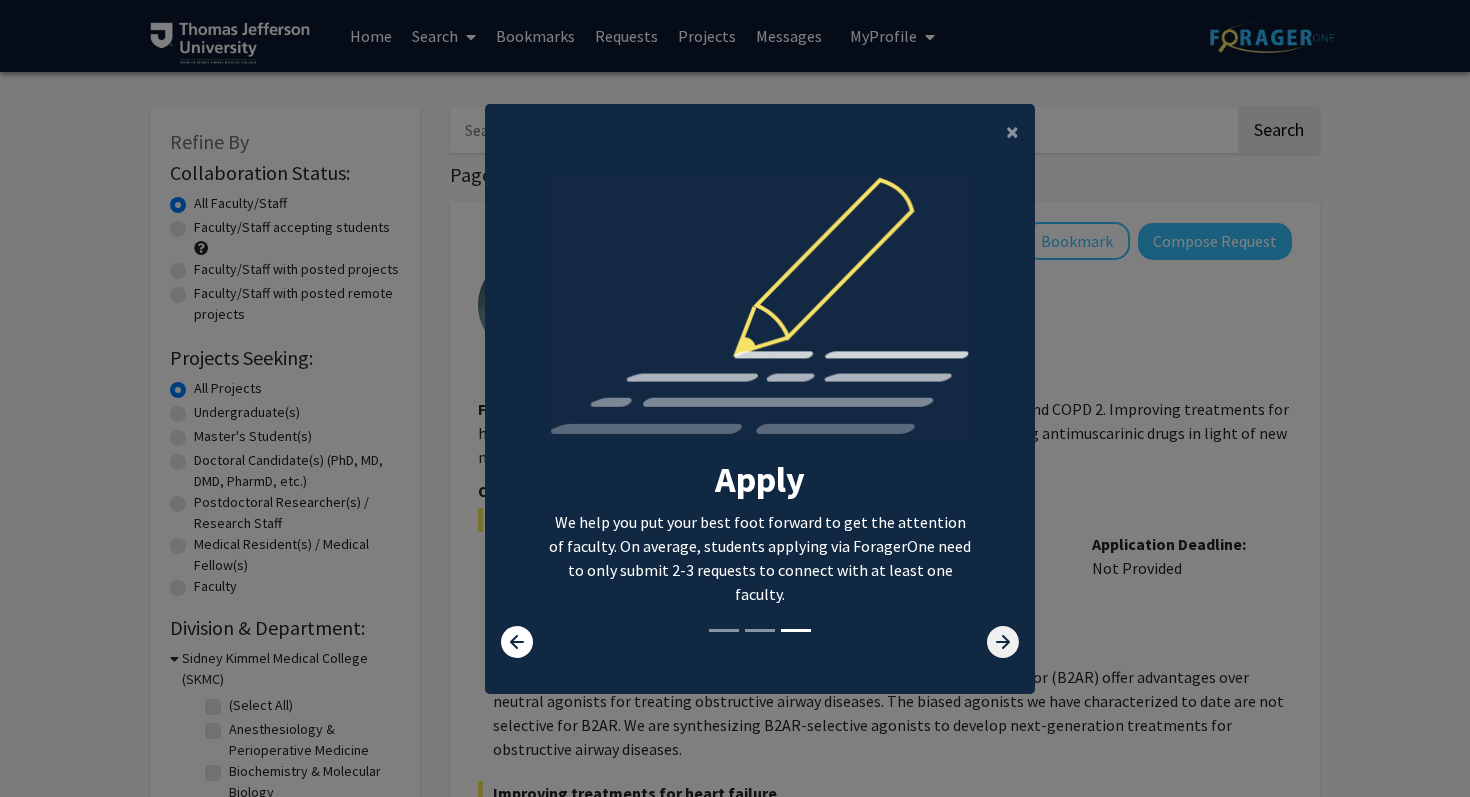 click 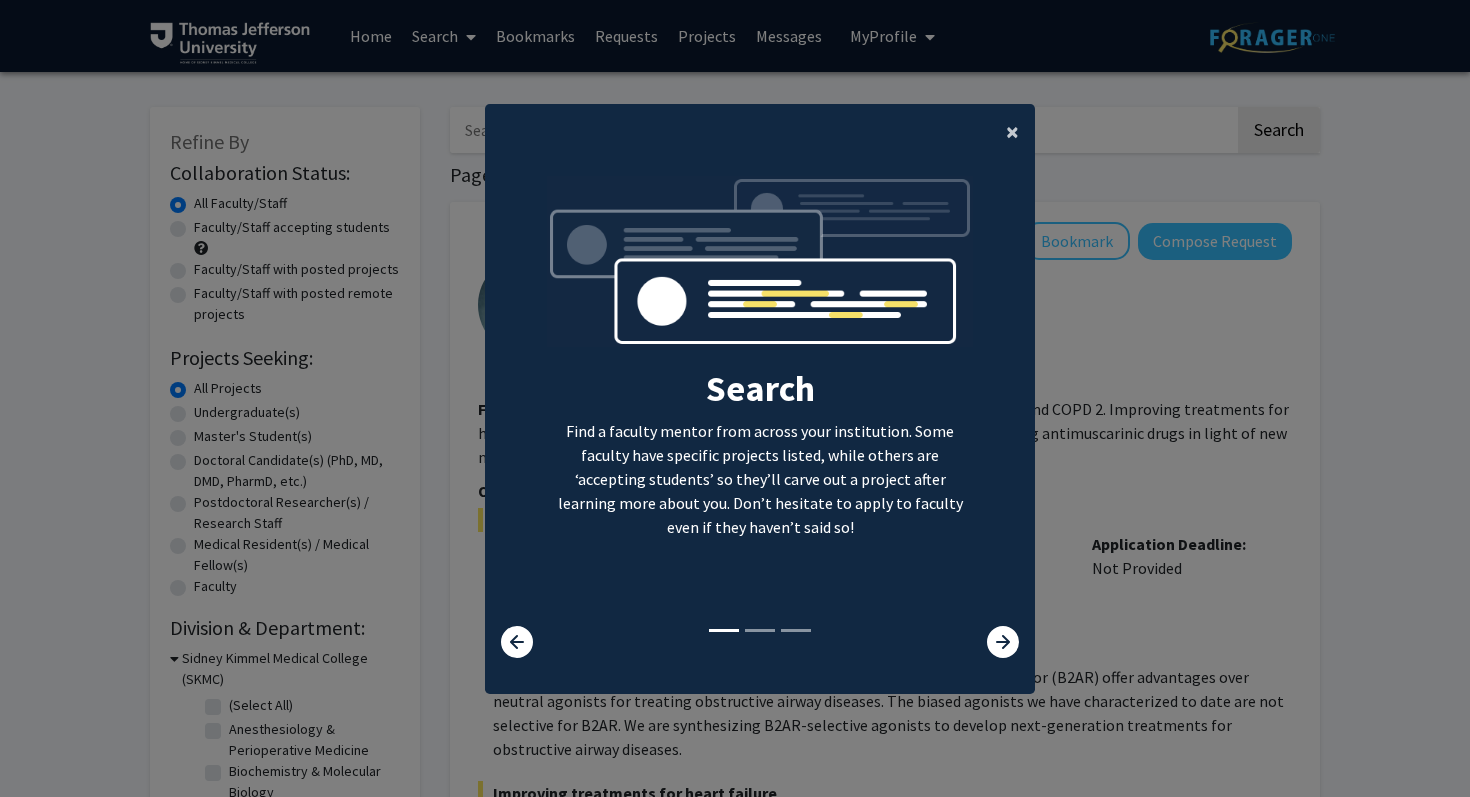 click on "×" 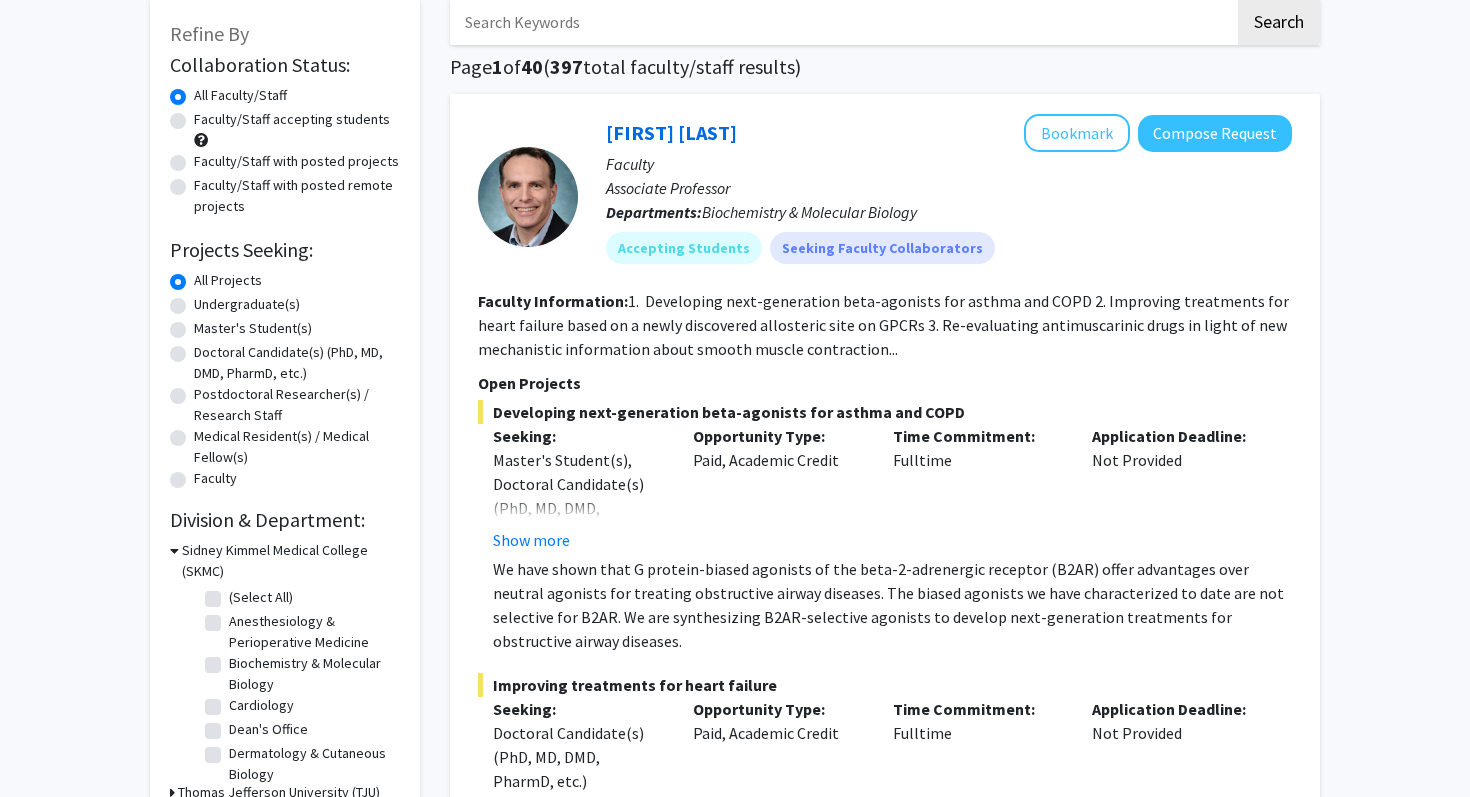 scroll, scrollTop: 106, scrollLeft: 0, axis: vertical 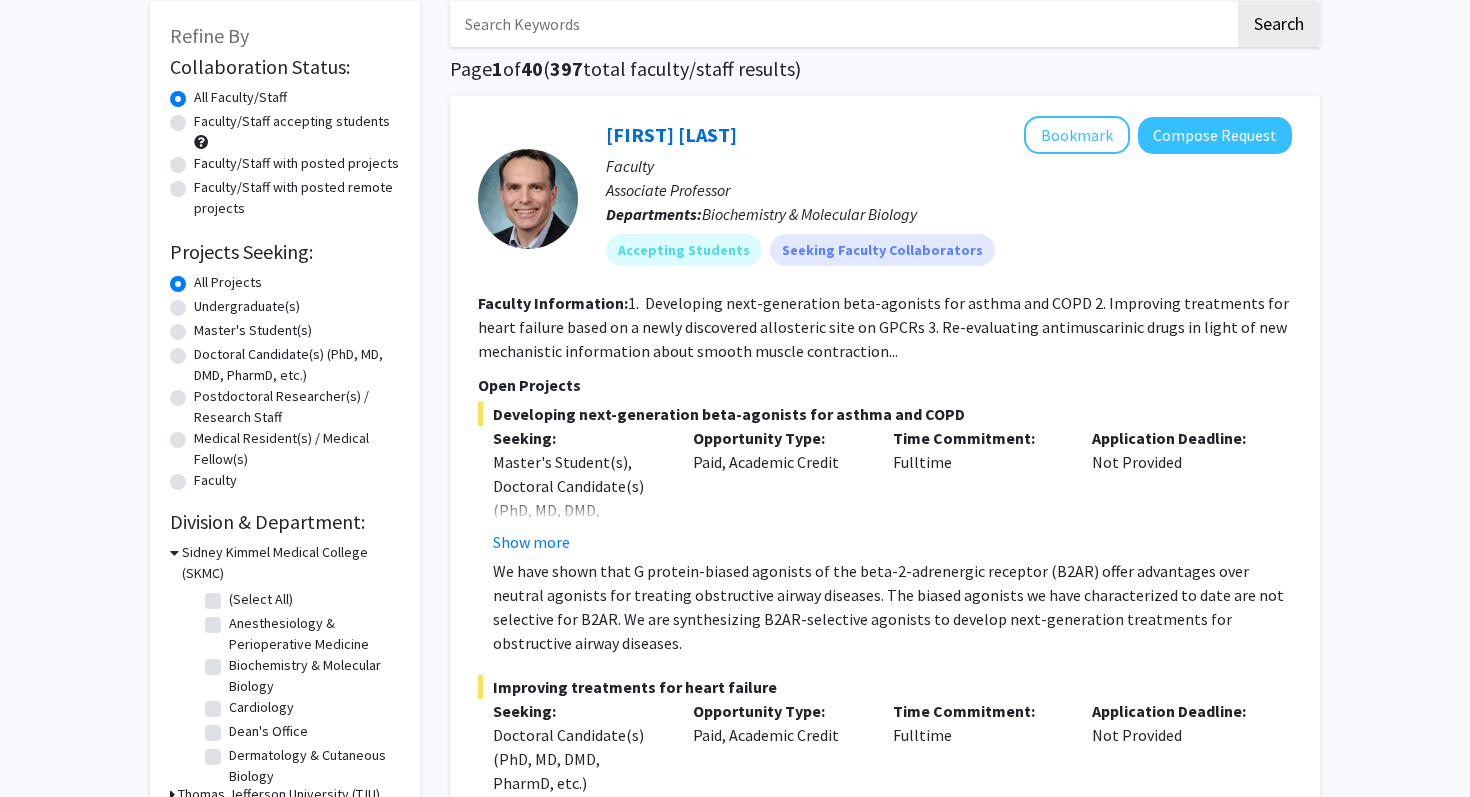 click on "Doctoral Candidate(s) (PhD, MD, DMD, PharmD, etc.)" 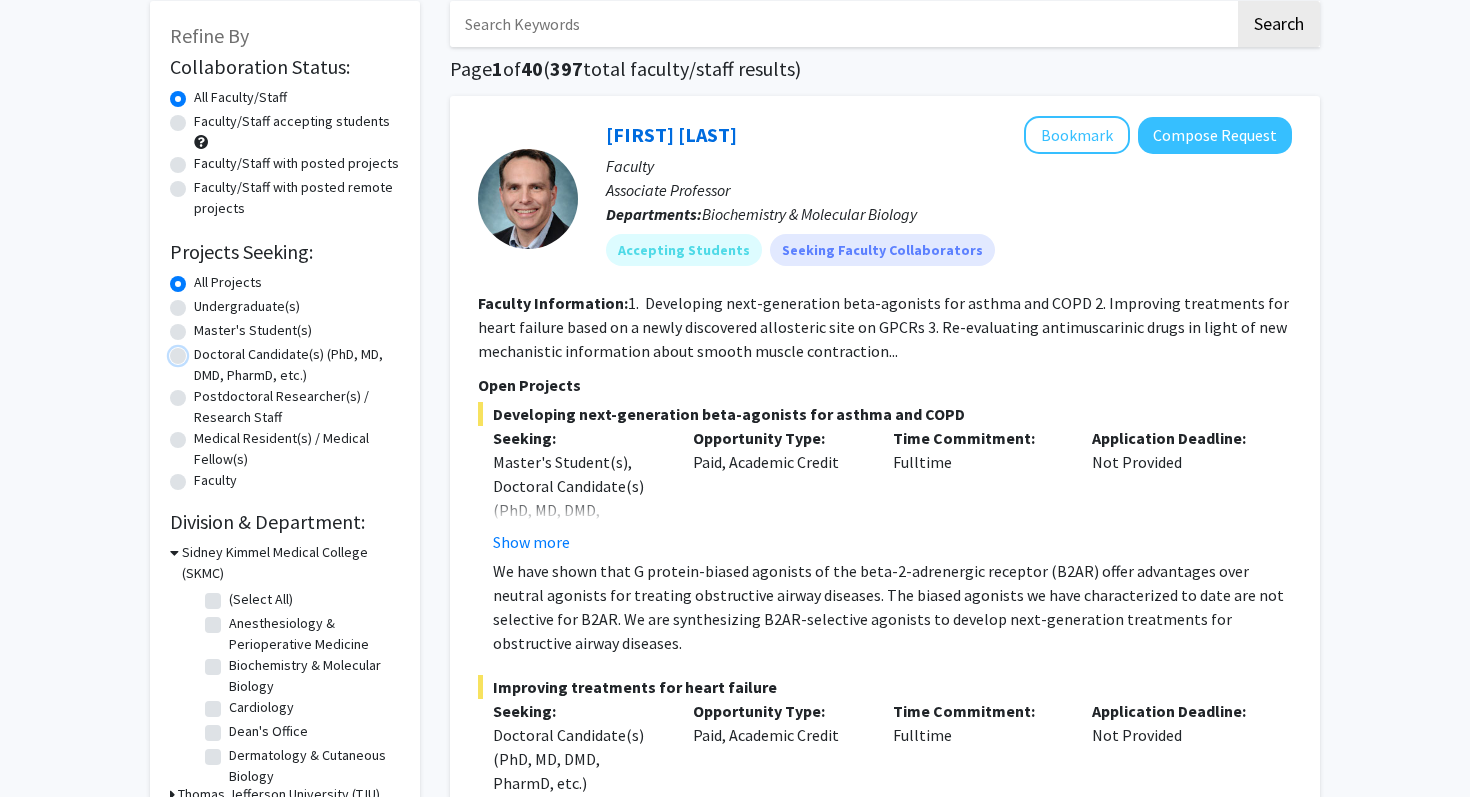 click on "Doctoral Candidate(s) (PhD, MD, DMD, PharmD, etc.)" at bounding box center [200, 350] 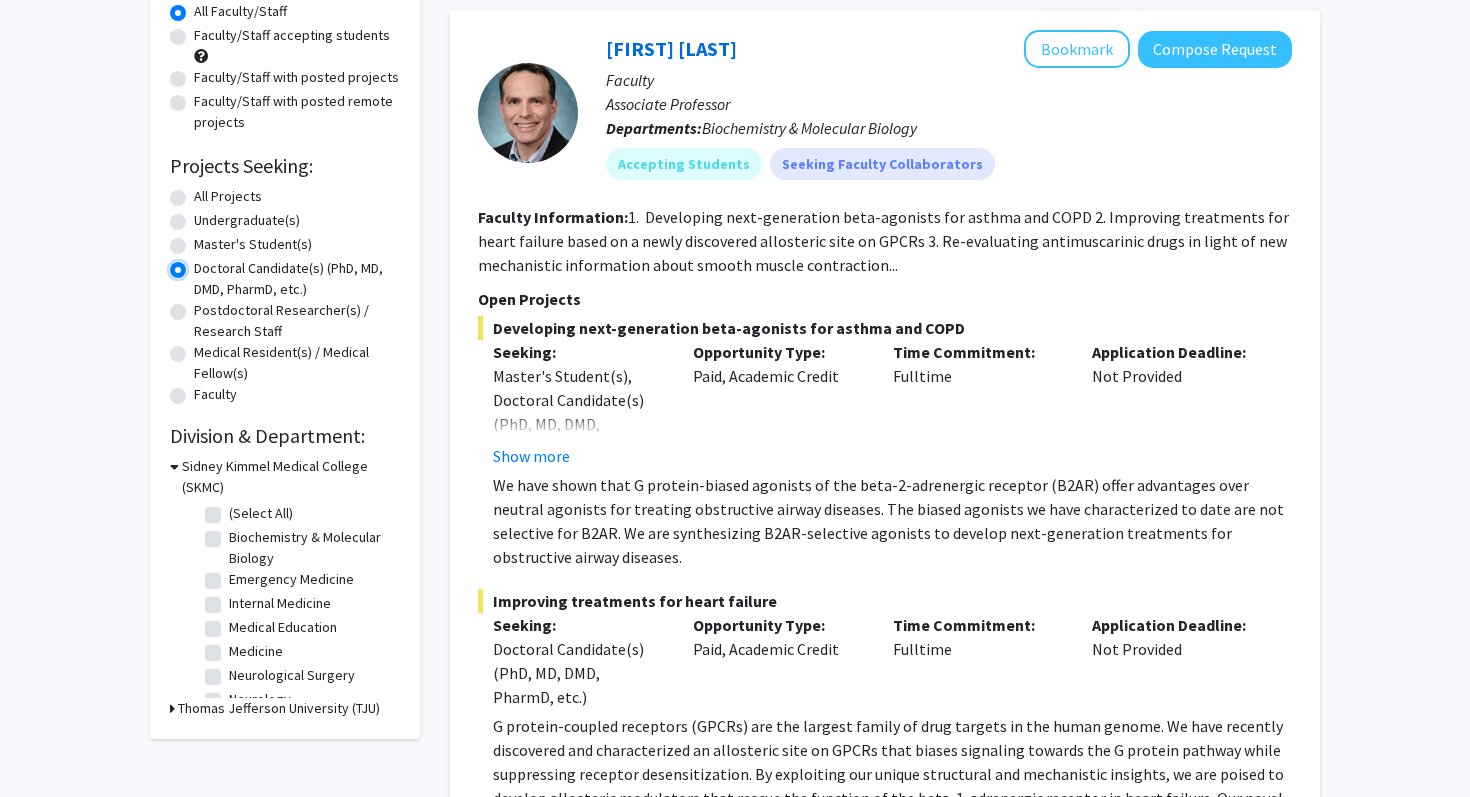scroll, scrollTop: 193, scrollLeft: 0, axis: vertical 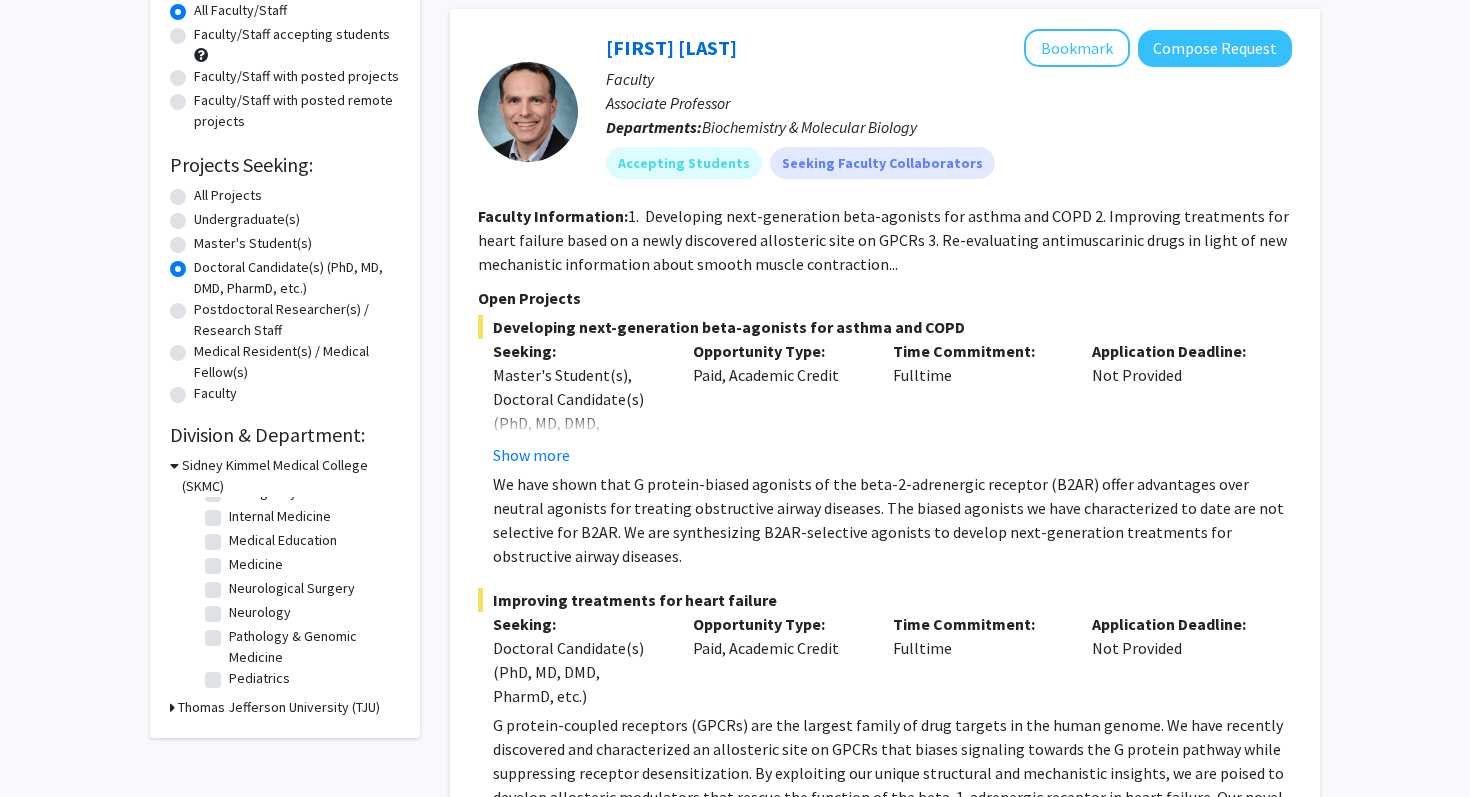 click on "Refine By Collaboration Status: Collaboration Status  All Faculty/Staff    Collaboration Status  Faculty/Staff accepting students    Collaboration Status  Faculty/Staff with posted projects    Collaboration Status  Faculty/Staff with posted remote projects    Projects Seeking: Projects Seeking Level  All Projects    Projects Seeking Level  Undergraduate(s)    Projects Seeking Level  Master's Student(s)    Projects Seeking Level  Doctoral Candidate(s) (PhD, MD, DMD, PharmD, etc.)    Projects Seeking Level  Postdoctoral Researcher(s) / Research Staff    Projects Seeking Level  Medical Resident(s) / Medical Fellow(s)    Projects Seeking Level  Faculty    Division & Department:      Sidney Kimmel Medical College (SKMC)  (Select All)  (Select All)  Biochemistry & Molecular Biology  Biochemistry & Molecular Biology  Emergency Medicine  Emergency Medicine  Internal Medicine  Internal Medicine  Medical Education  Medical Education  Medicine  Medicine  Neurological Surgery  Neurological Surgery  Neurology" 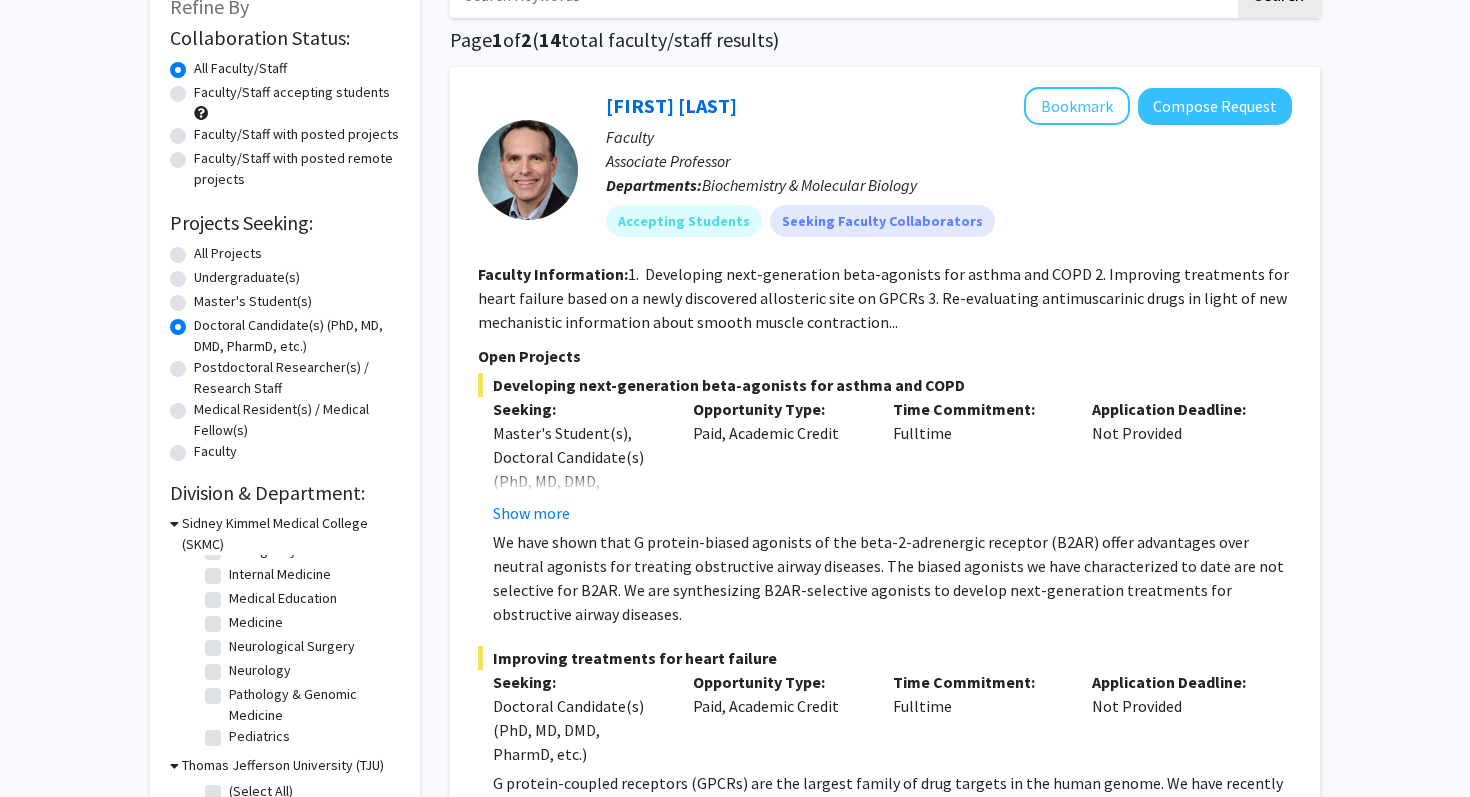 scroll, scrollTop: 128, scrollLeft: 0, axis: vertical 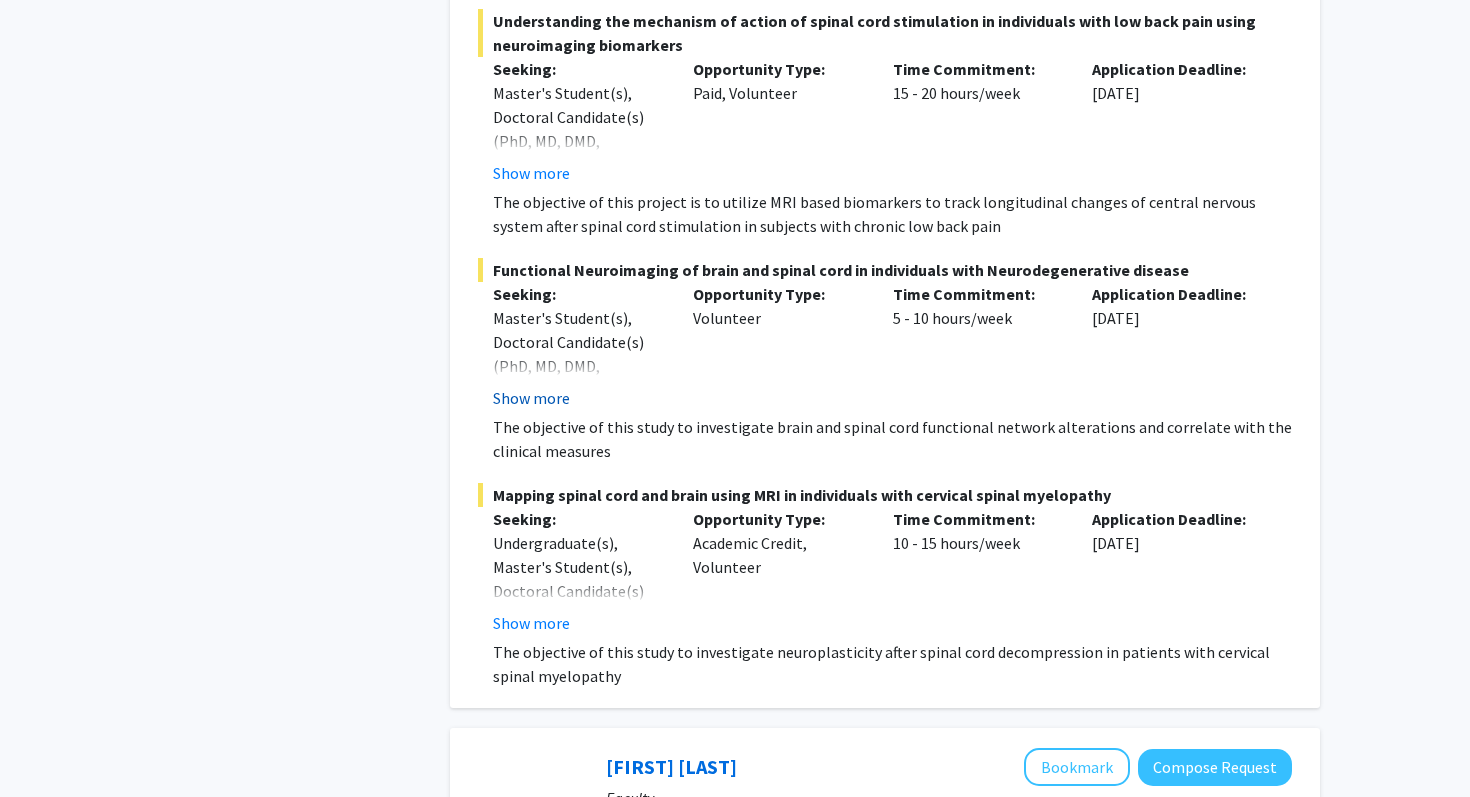 click on "Show more" 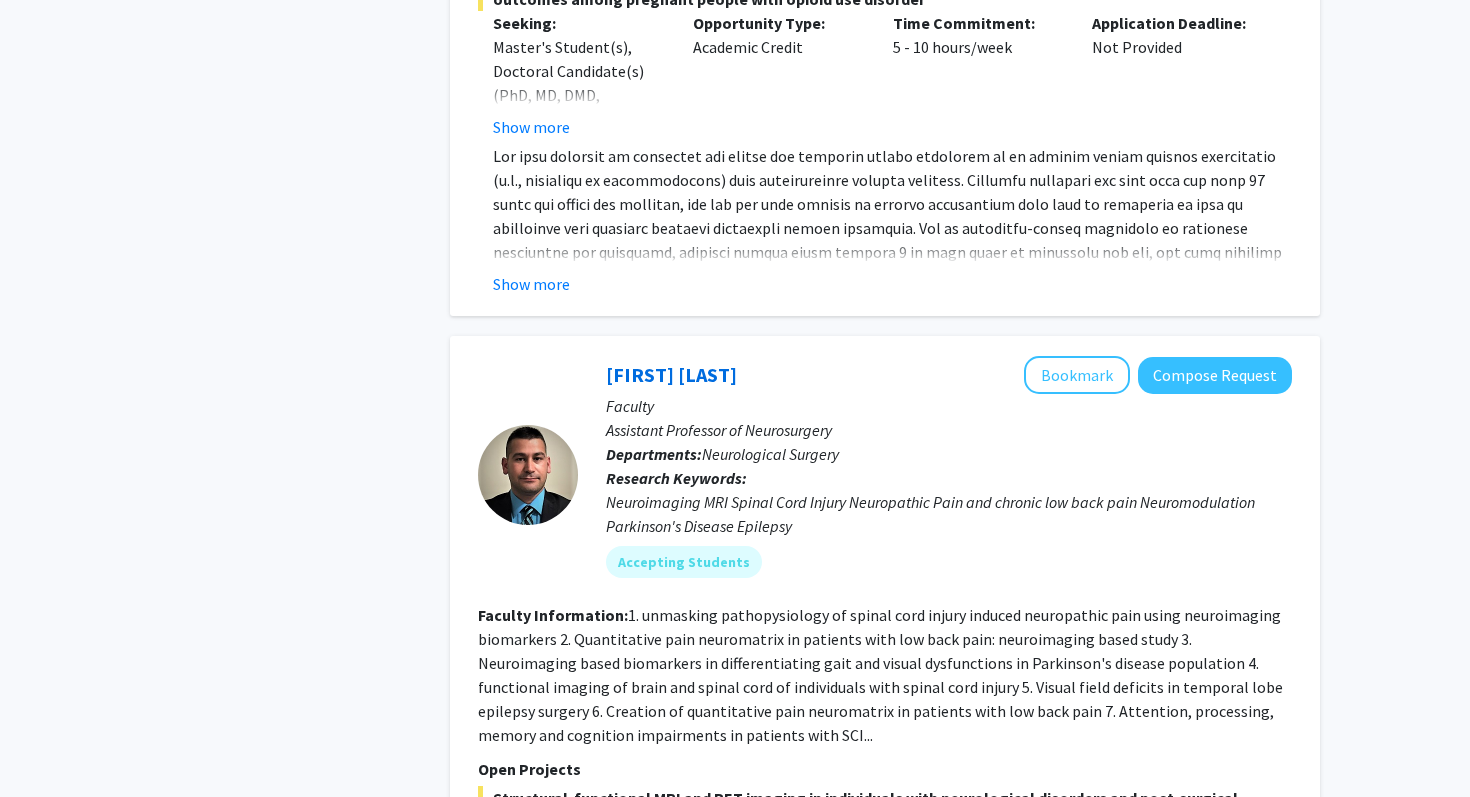 scroll, scrollTop: 2178, scrollLeft: 0, axis: vertical 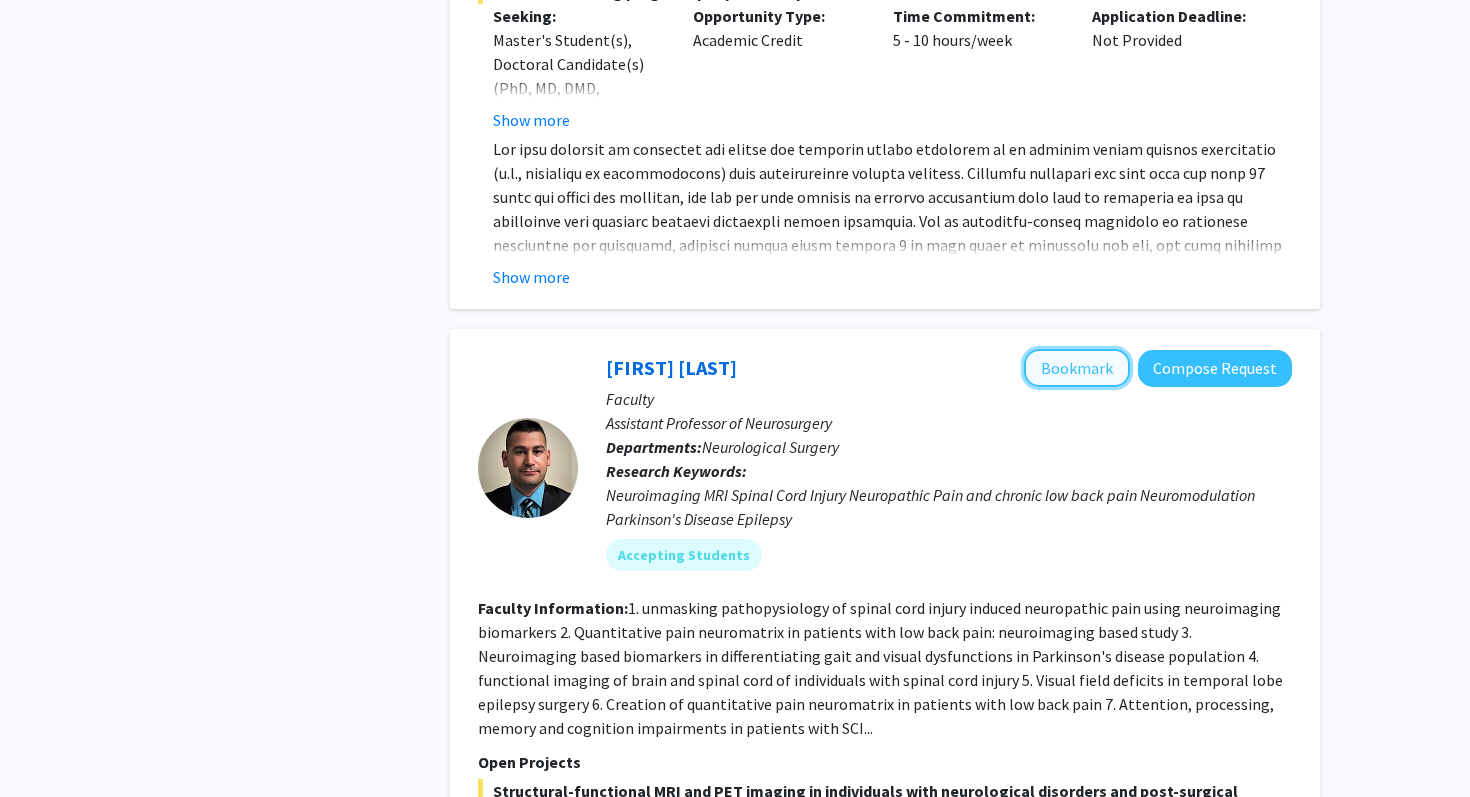 click on "Bookmark" 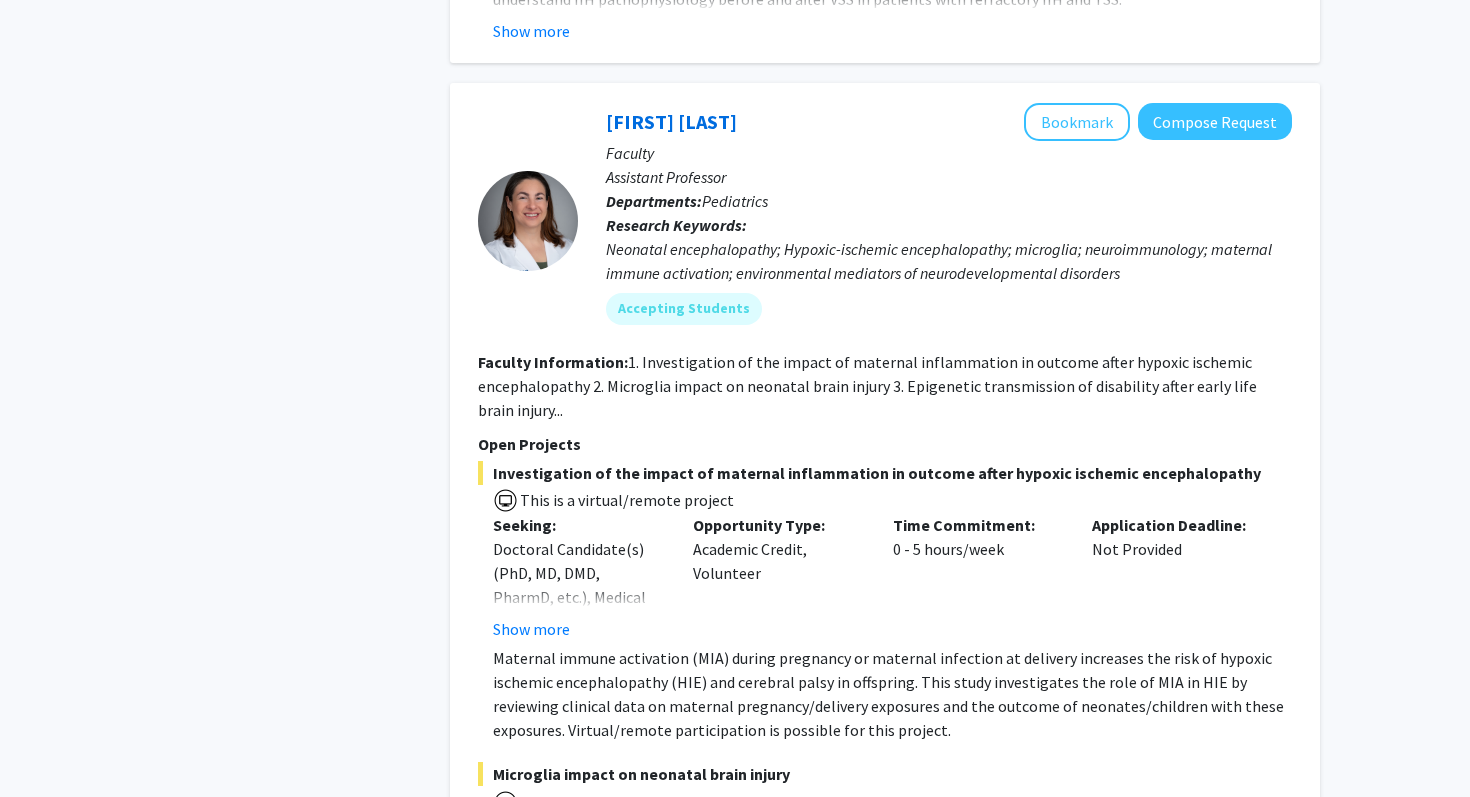 scroll, scrollTop: 7978, scrollLeft: 0, axis: vertical 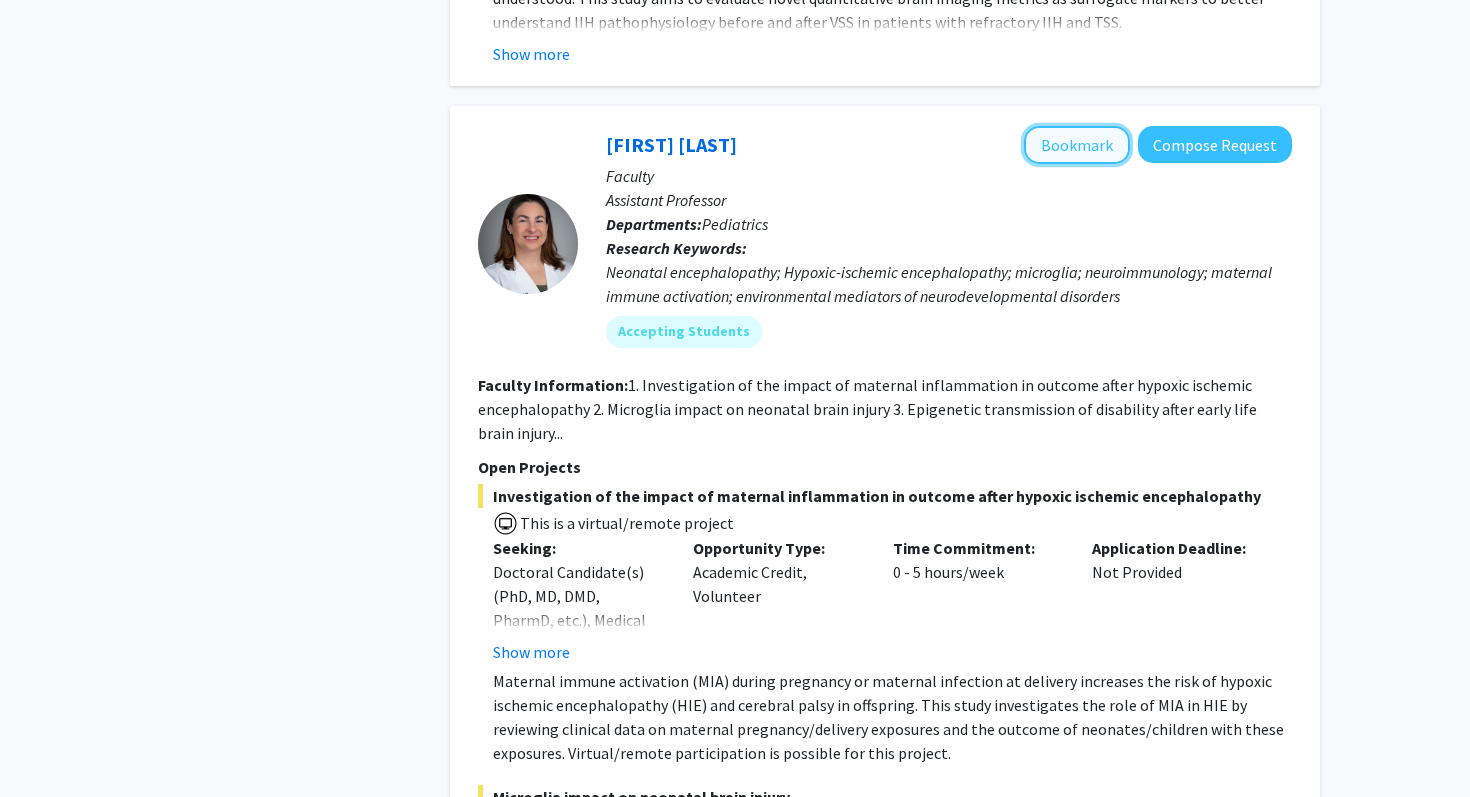 click on "Bookmark" 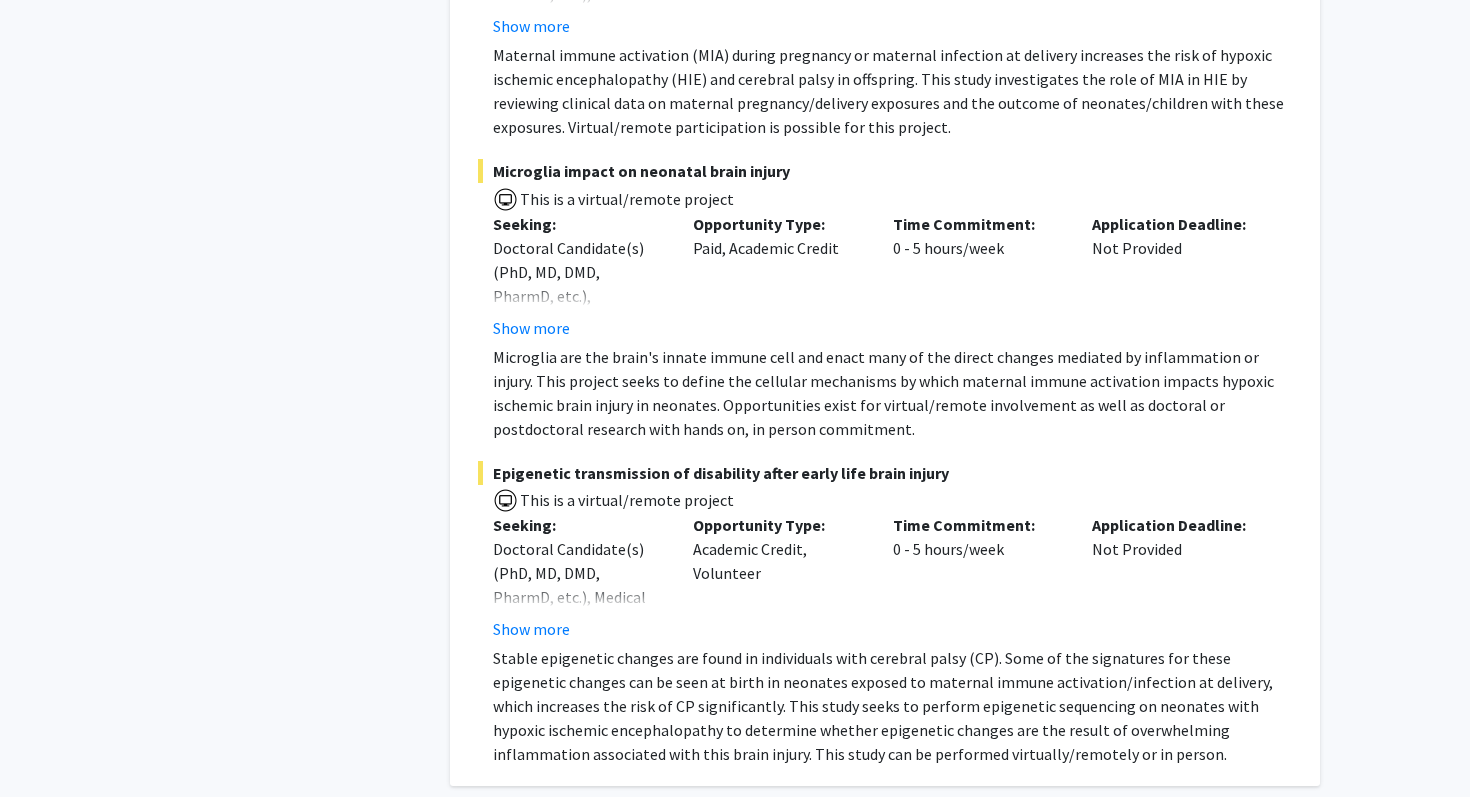 scroll, scrollTop: 8605, scrollLeft: 0, axis: vertical 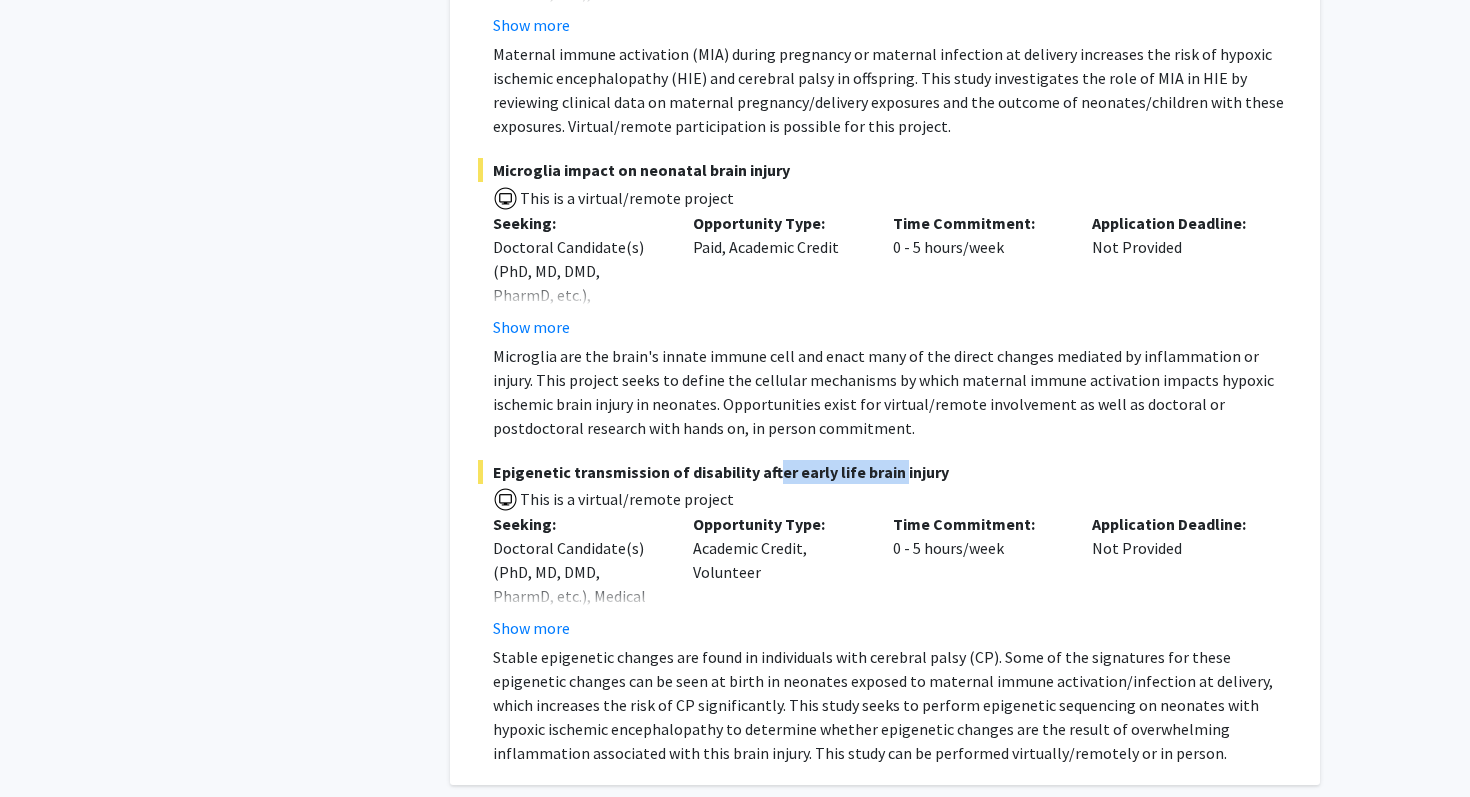drag, startPoint x: 767, startPoint y: 428, endPoint x: 888, endPoint y: 428, distance: 121 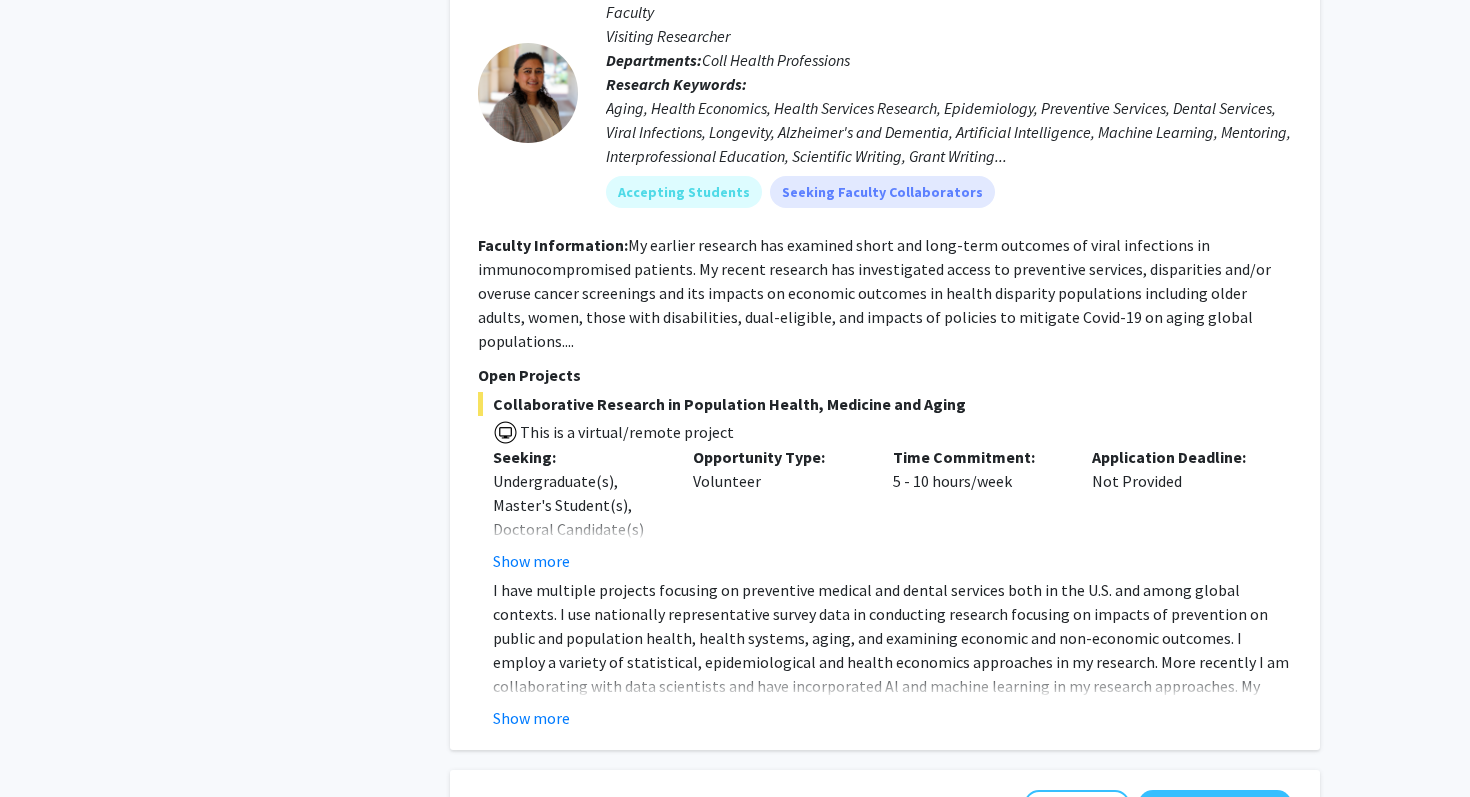 scroll, scrollTop: 10829, scrollLeft: 0, axis: vertical 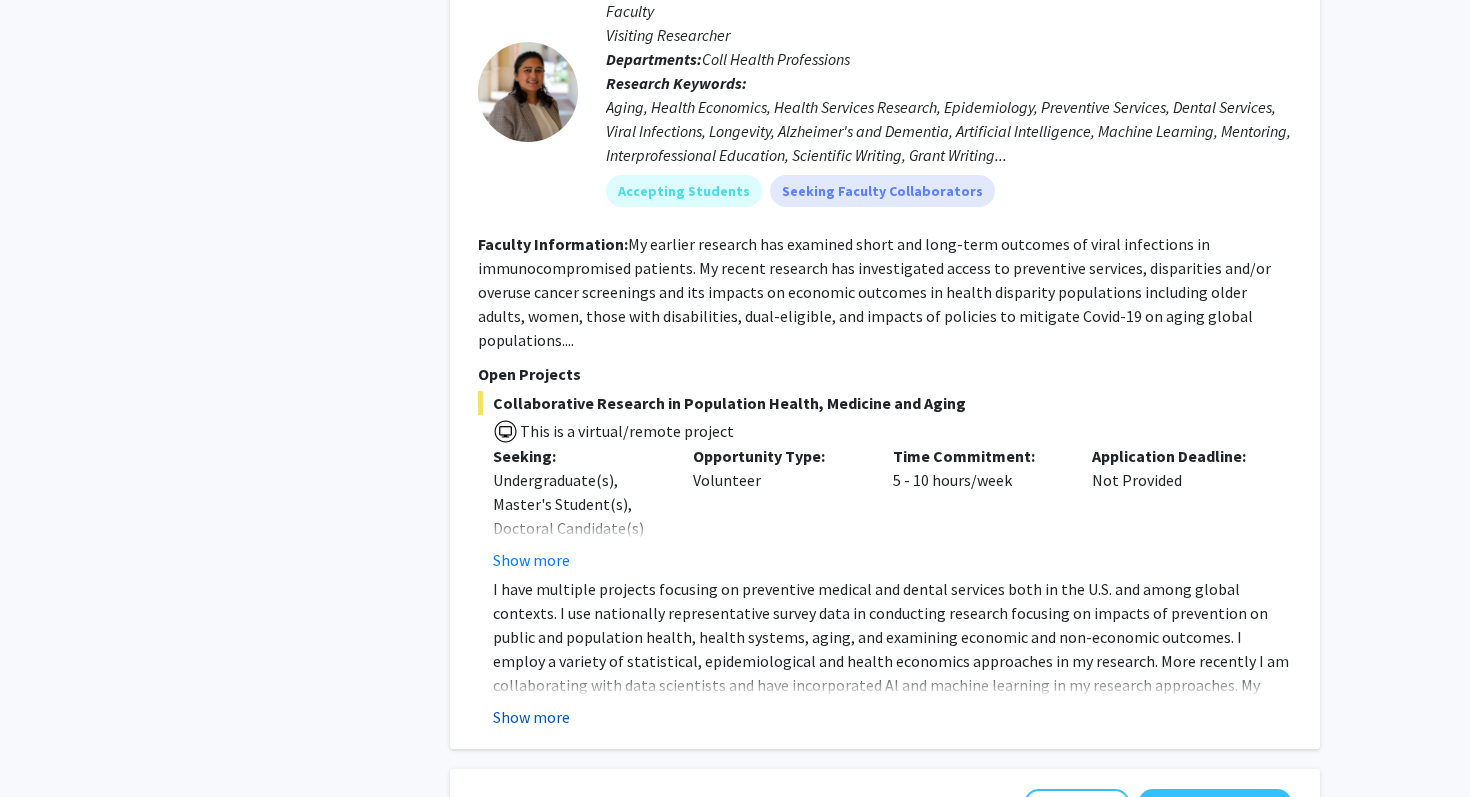 click on "Show more" 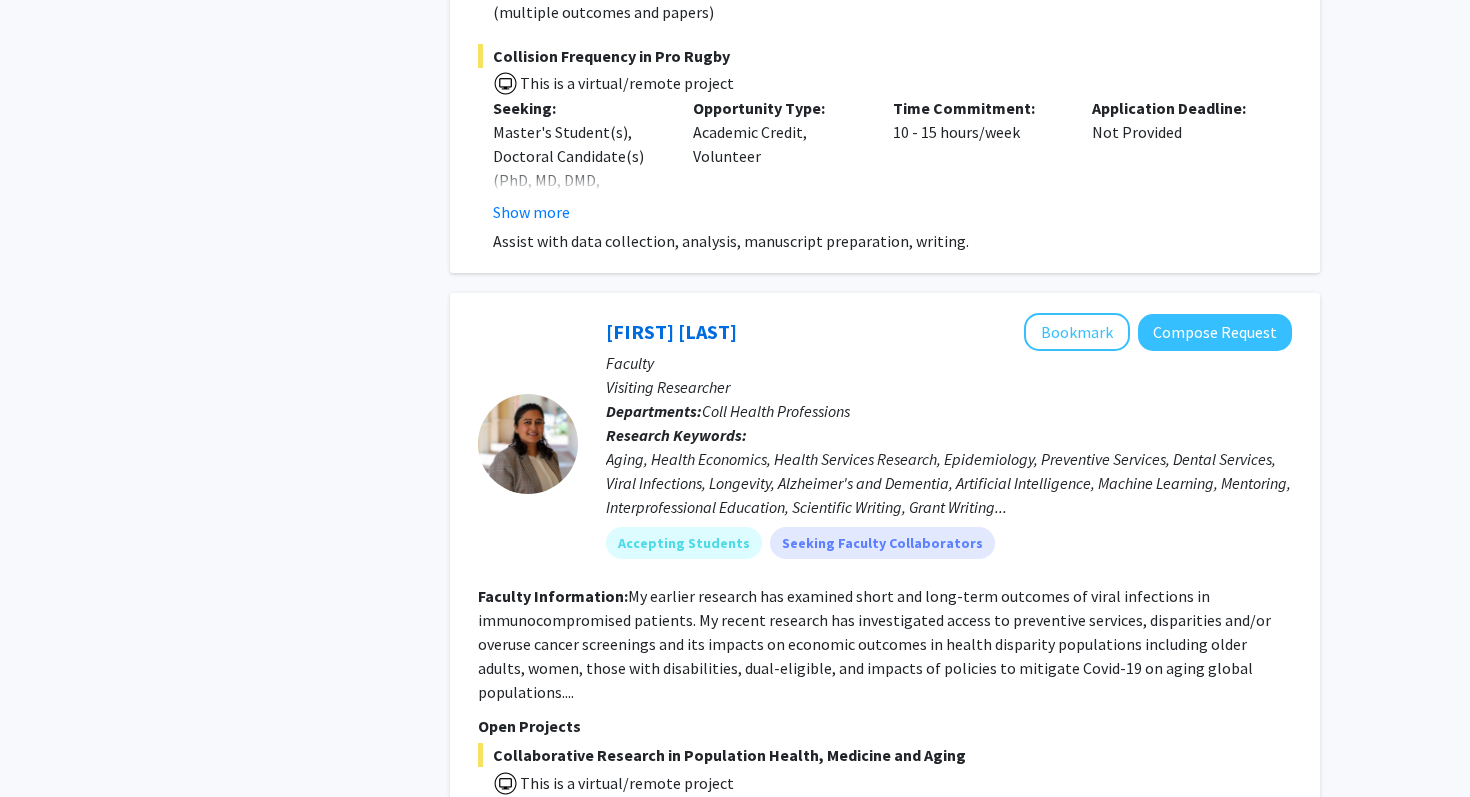 scroll, scrollTop: 10462, scrollLeft: 0, axis: vertical 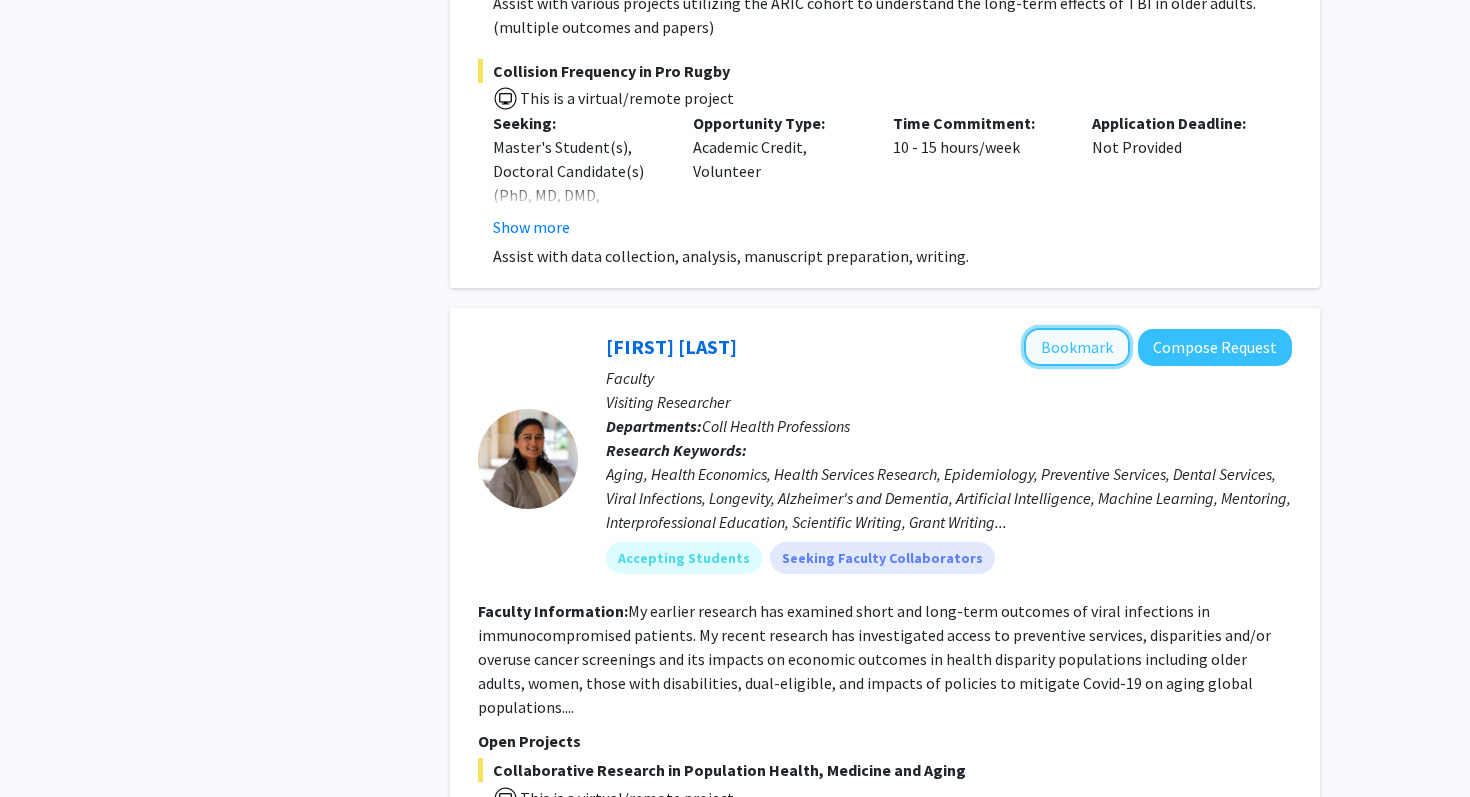 click on "Bookmark" 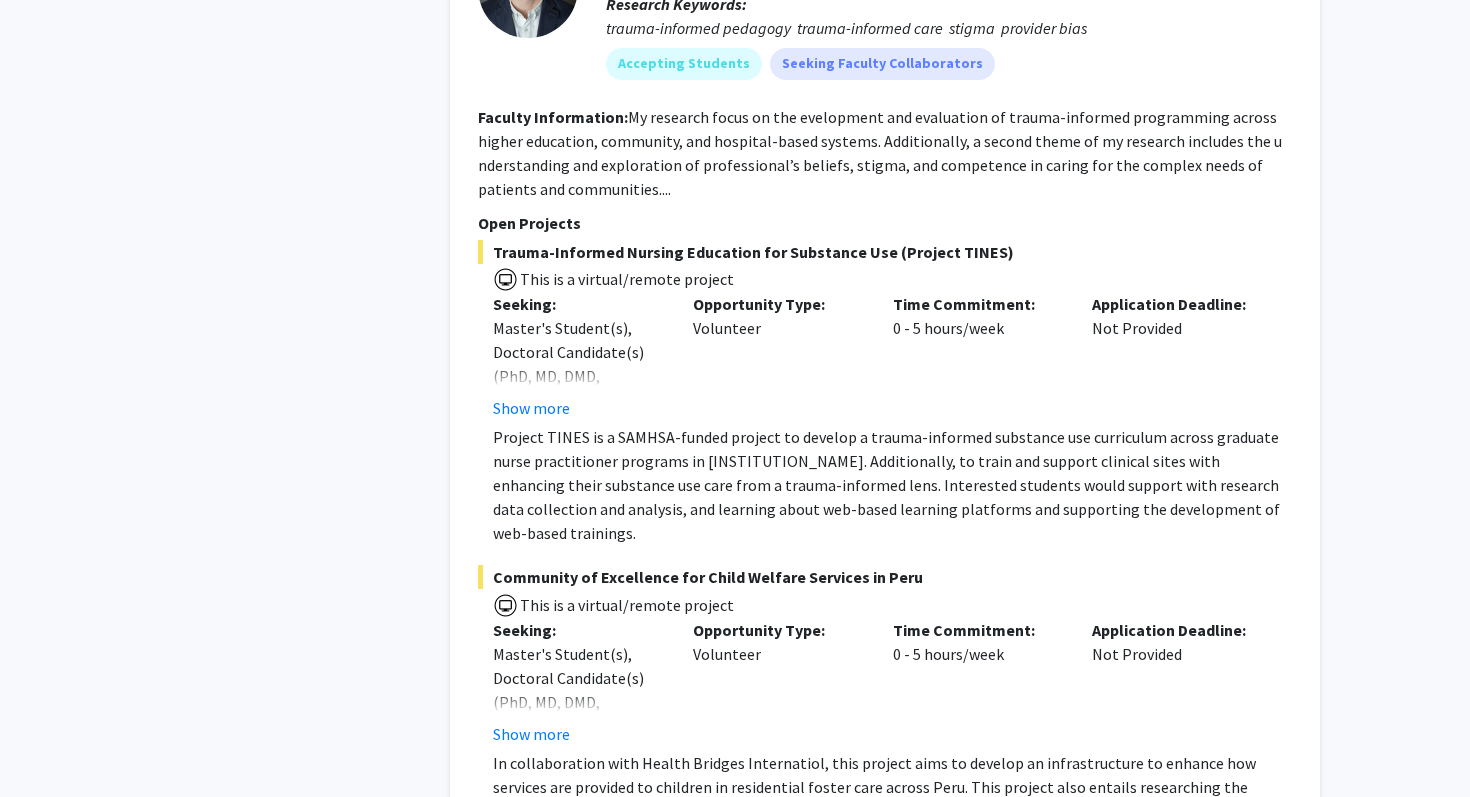 scroll, scrollTop: 12107, scrollLeft: 0, axis: vertical 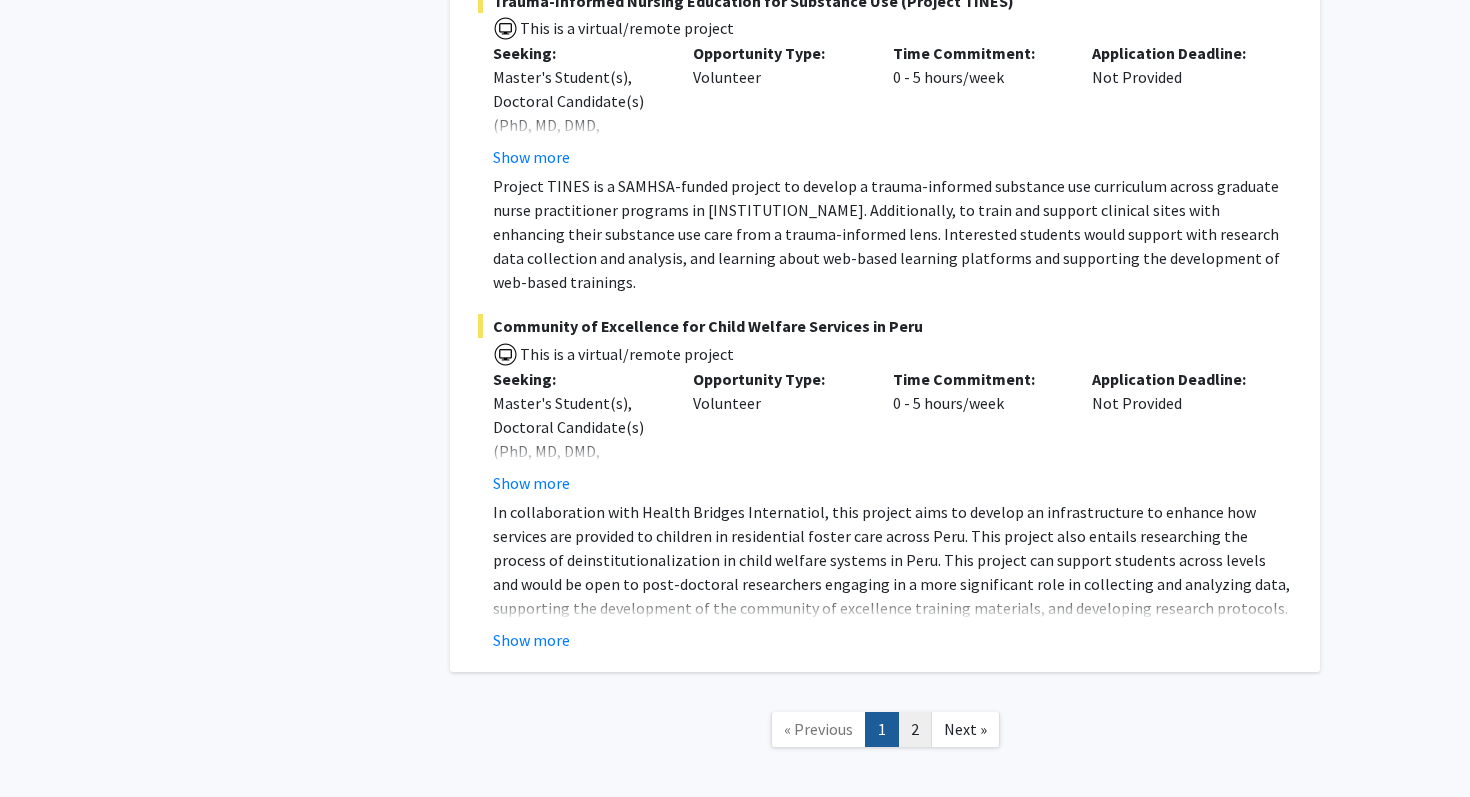 click on "2" 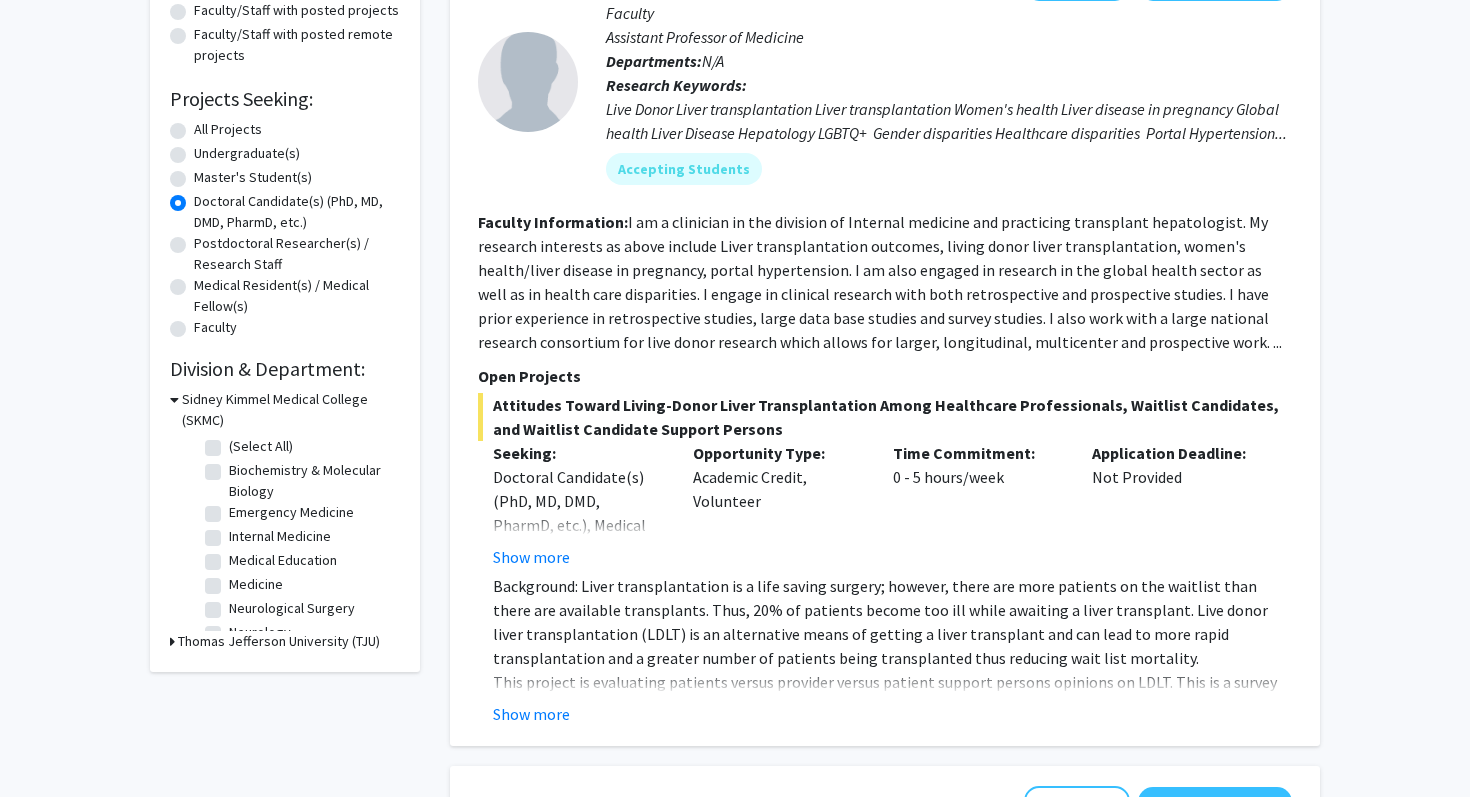scroll, scrollTop: 0, scrollLeft: 0, axis: both 